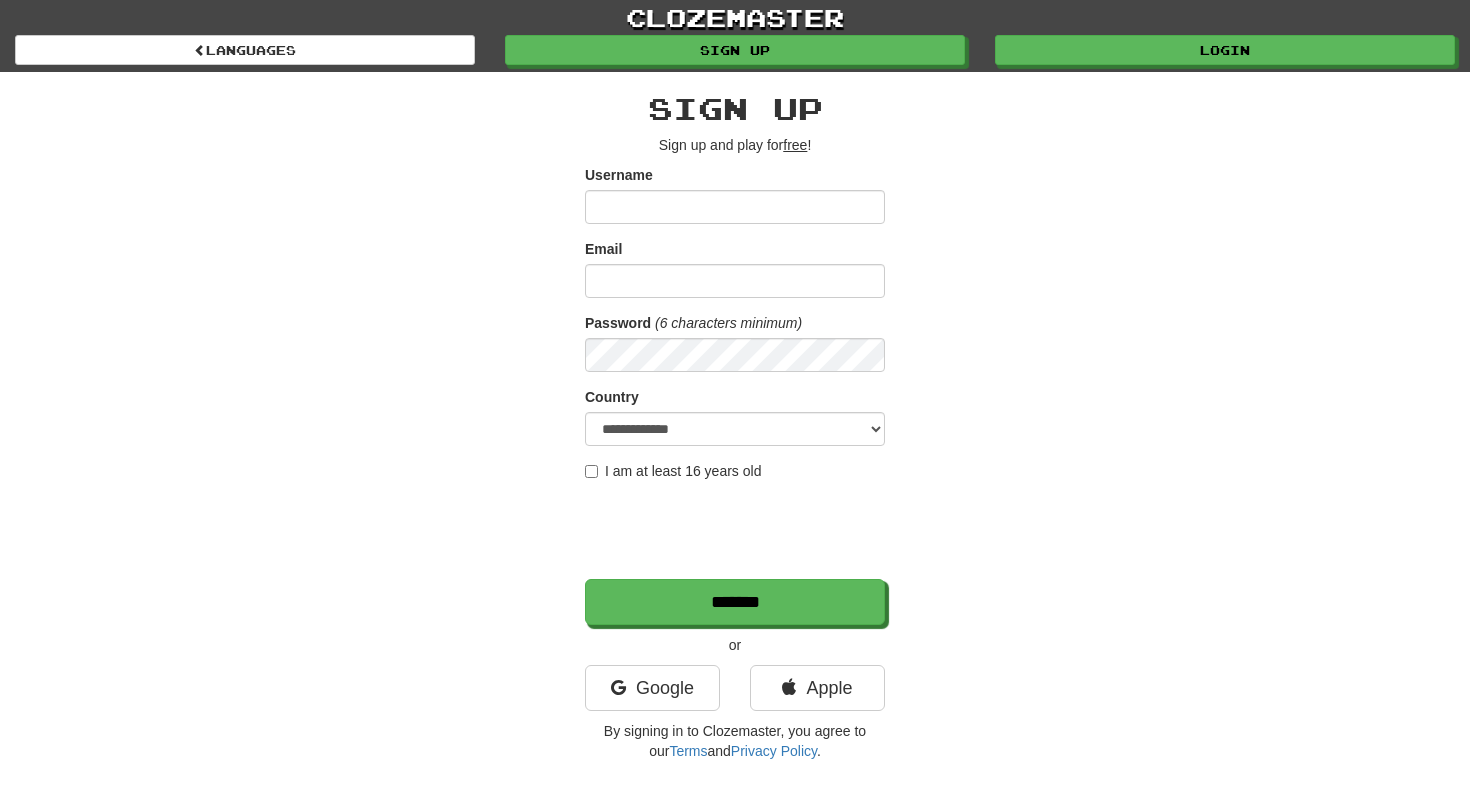 scroll, scrollTop: 0, scrollLeft: 0, axis: both 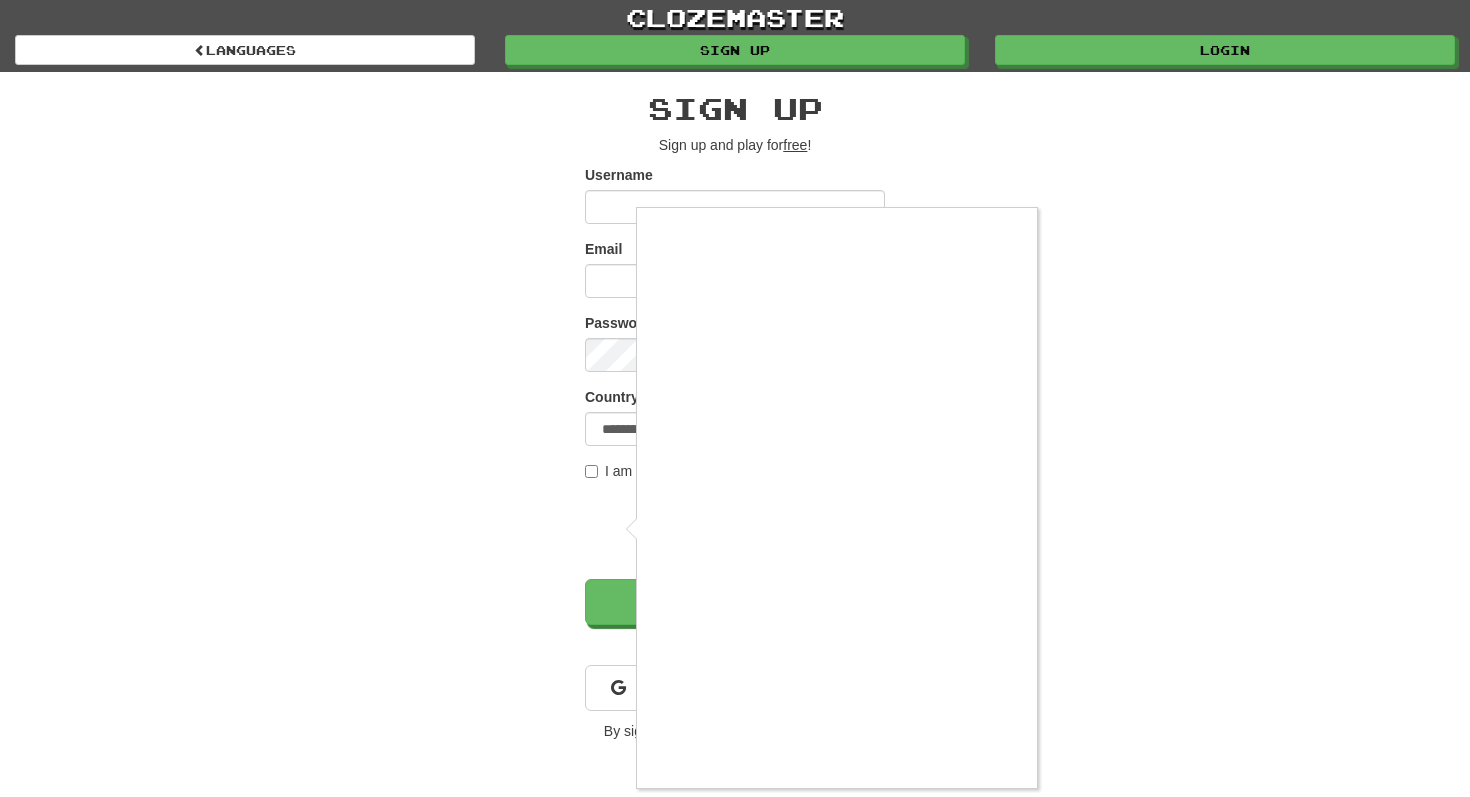 click at bounding box center [735, 398] 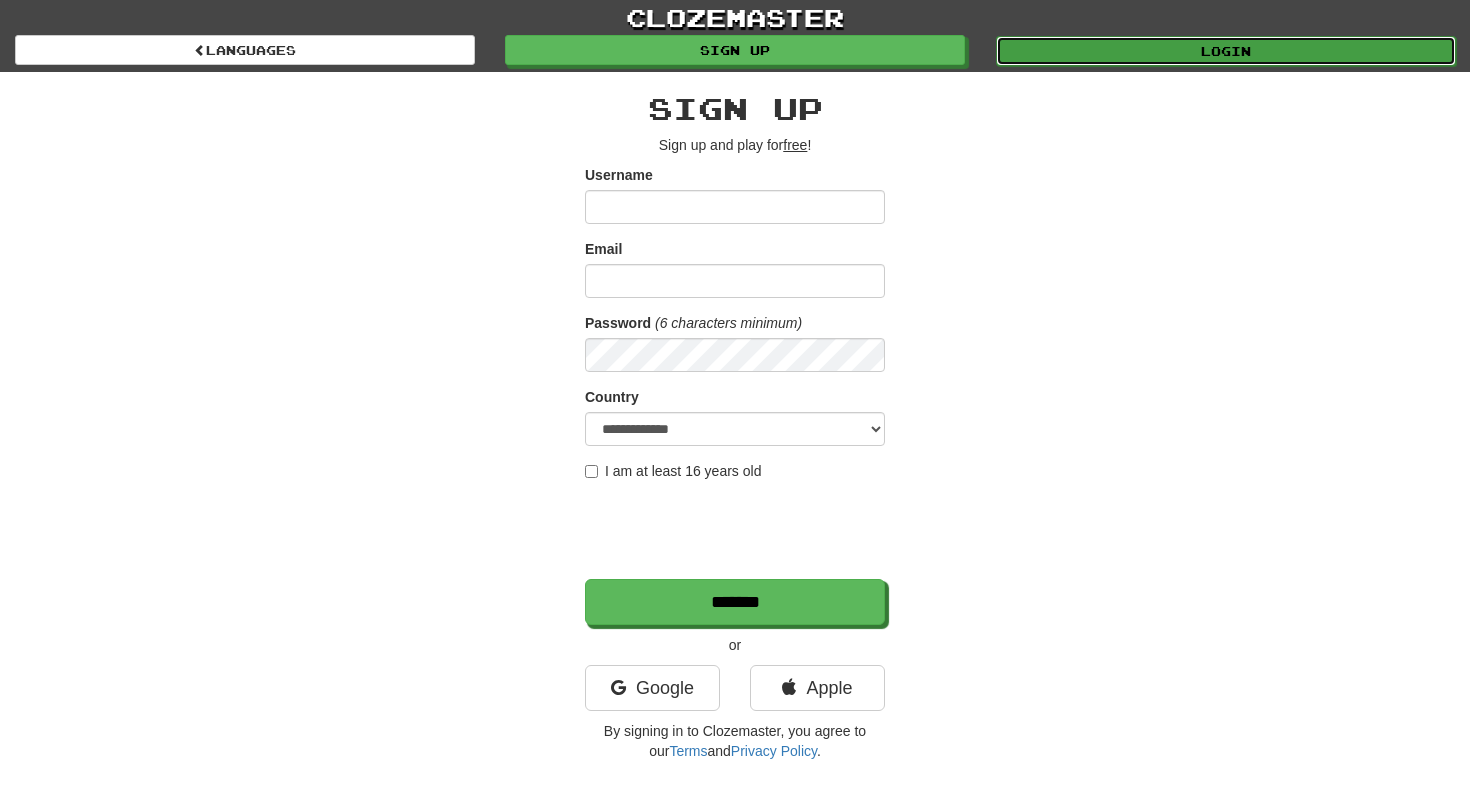 click on "Login" at bounding box center (1226, 51) 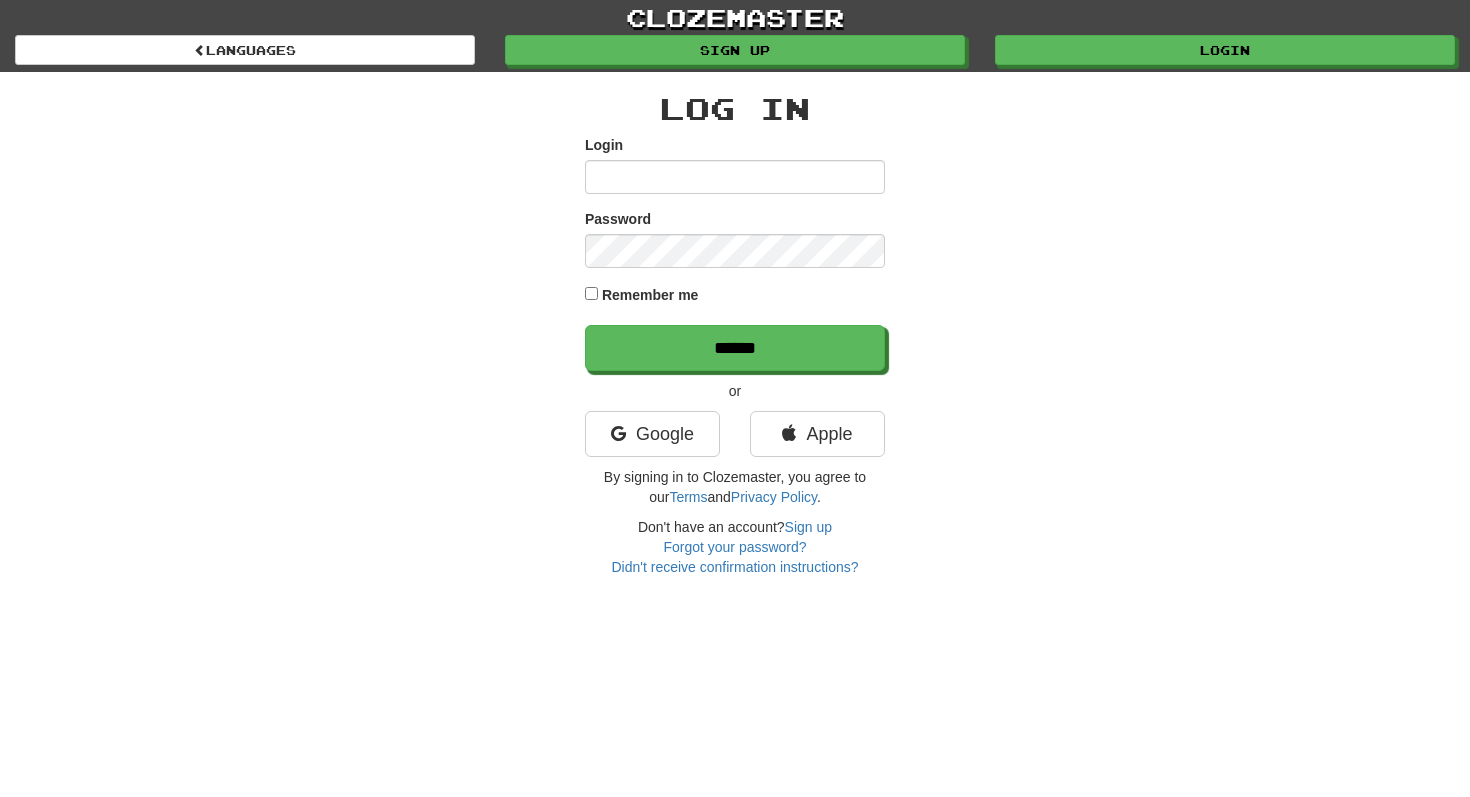 scroll, scrollTop: 0, scrollLeft: 0, axis: both 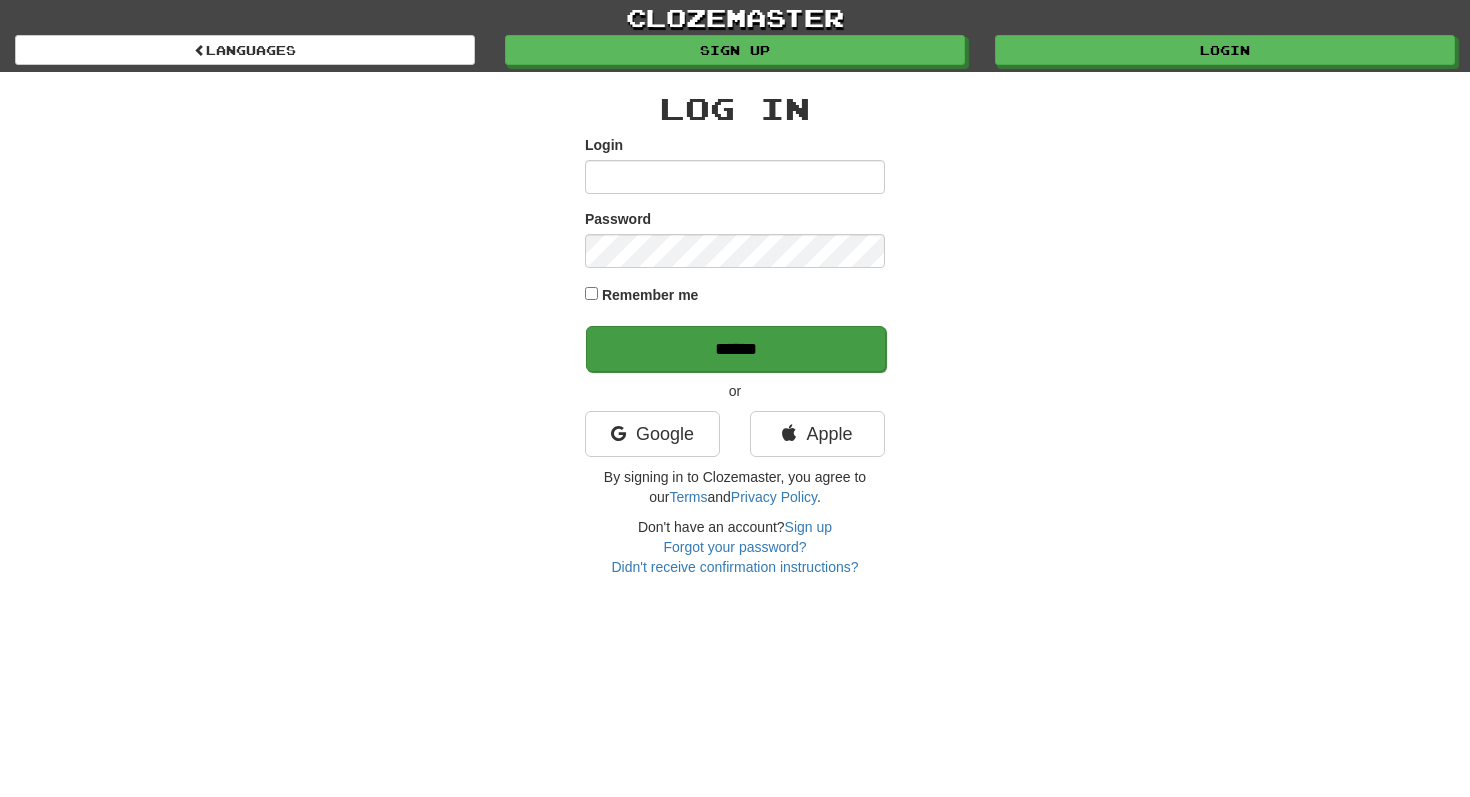 type on "*********" 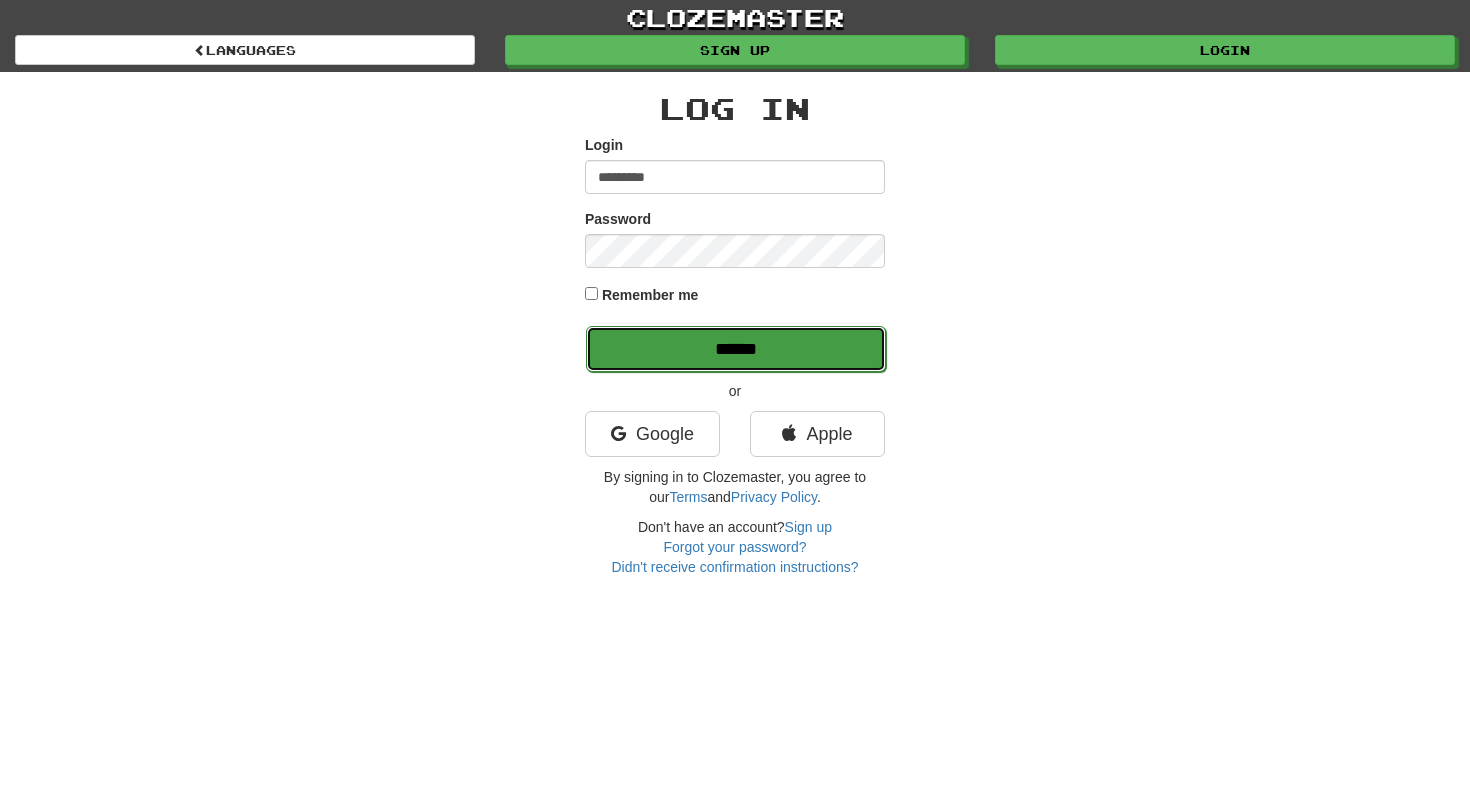 click on "******" at bounding box center [736, 349] 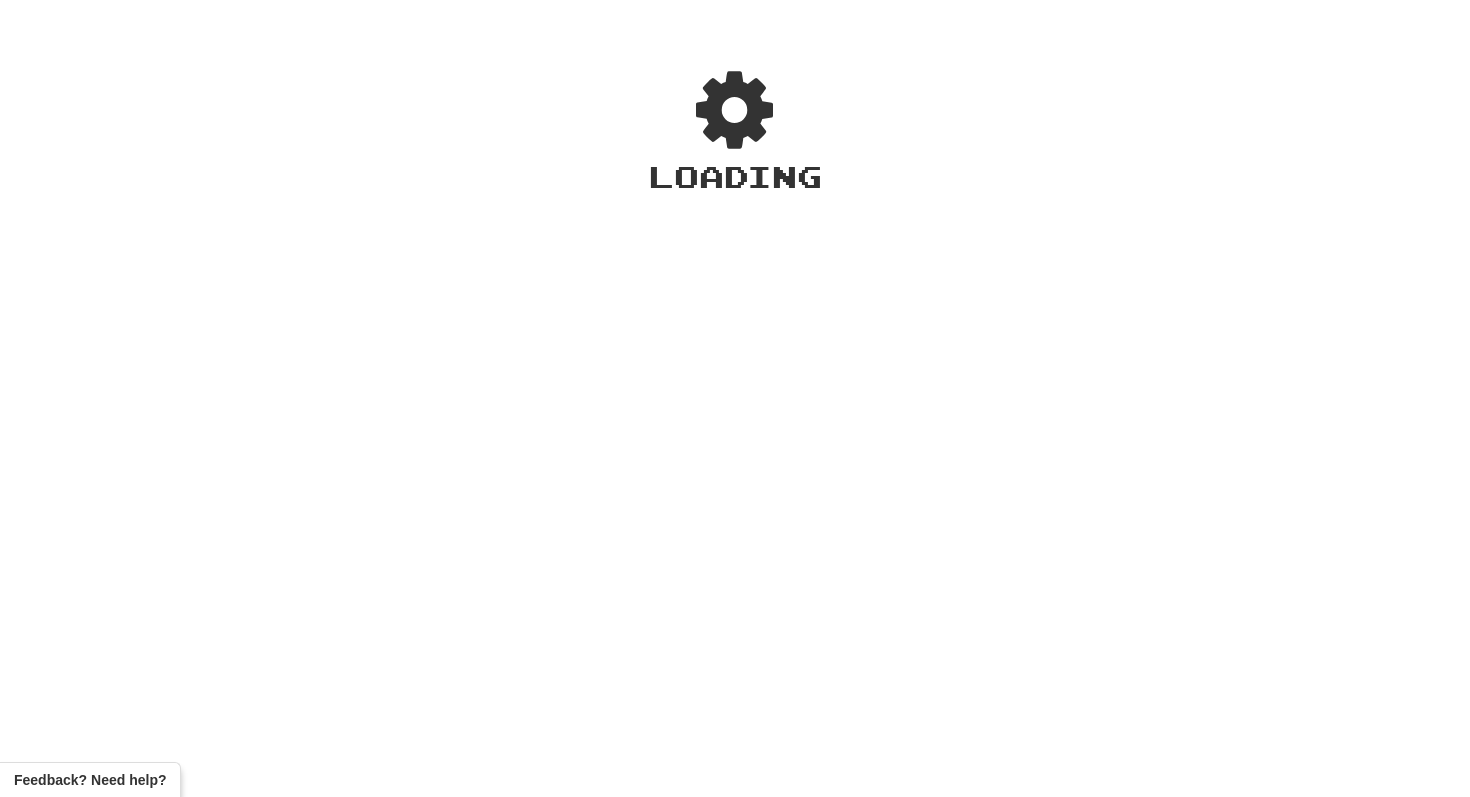 scroll, scrollTop: 0, scrollLeft: 0, axis: both 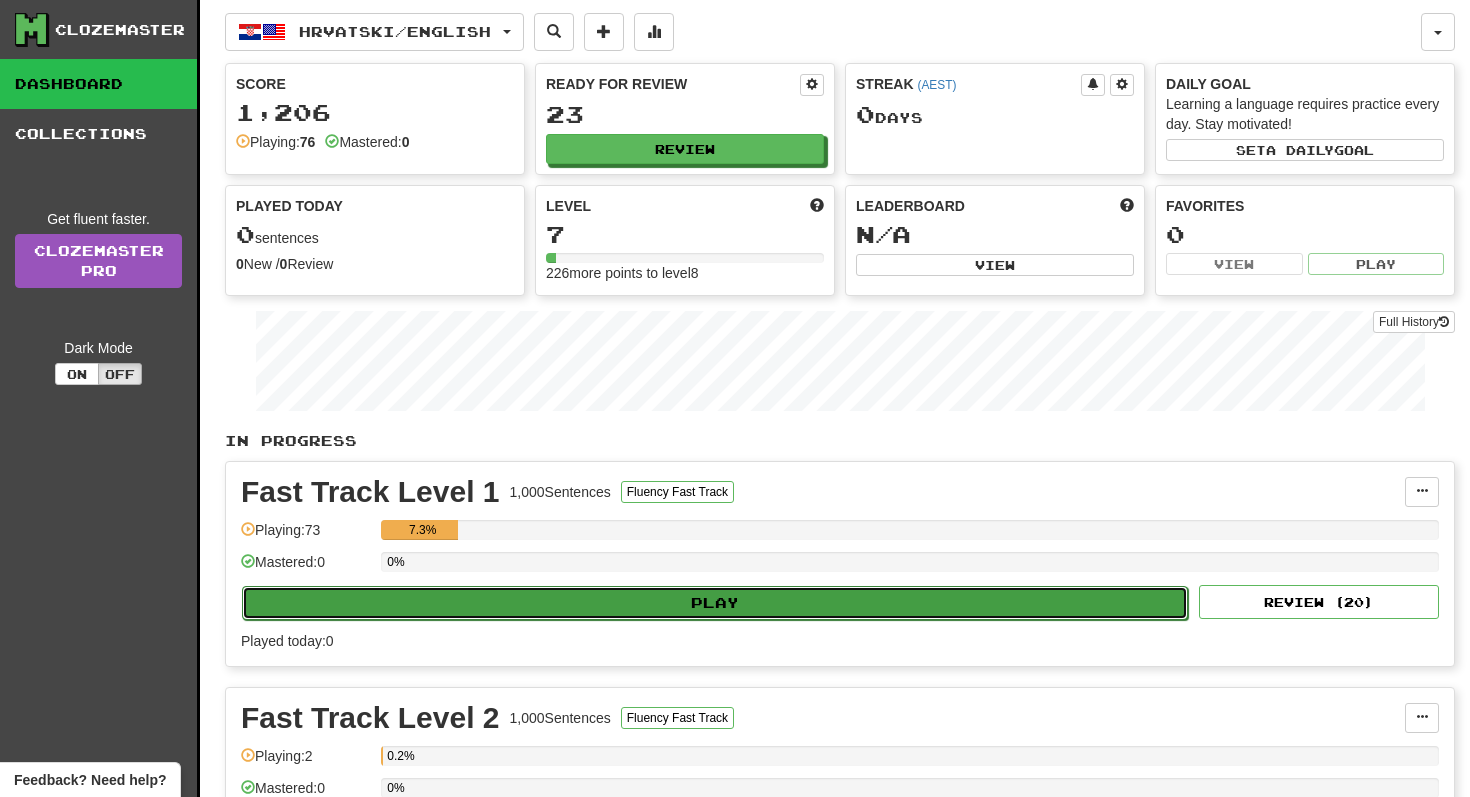 click on "Play" at bounding box center [715, 603] 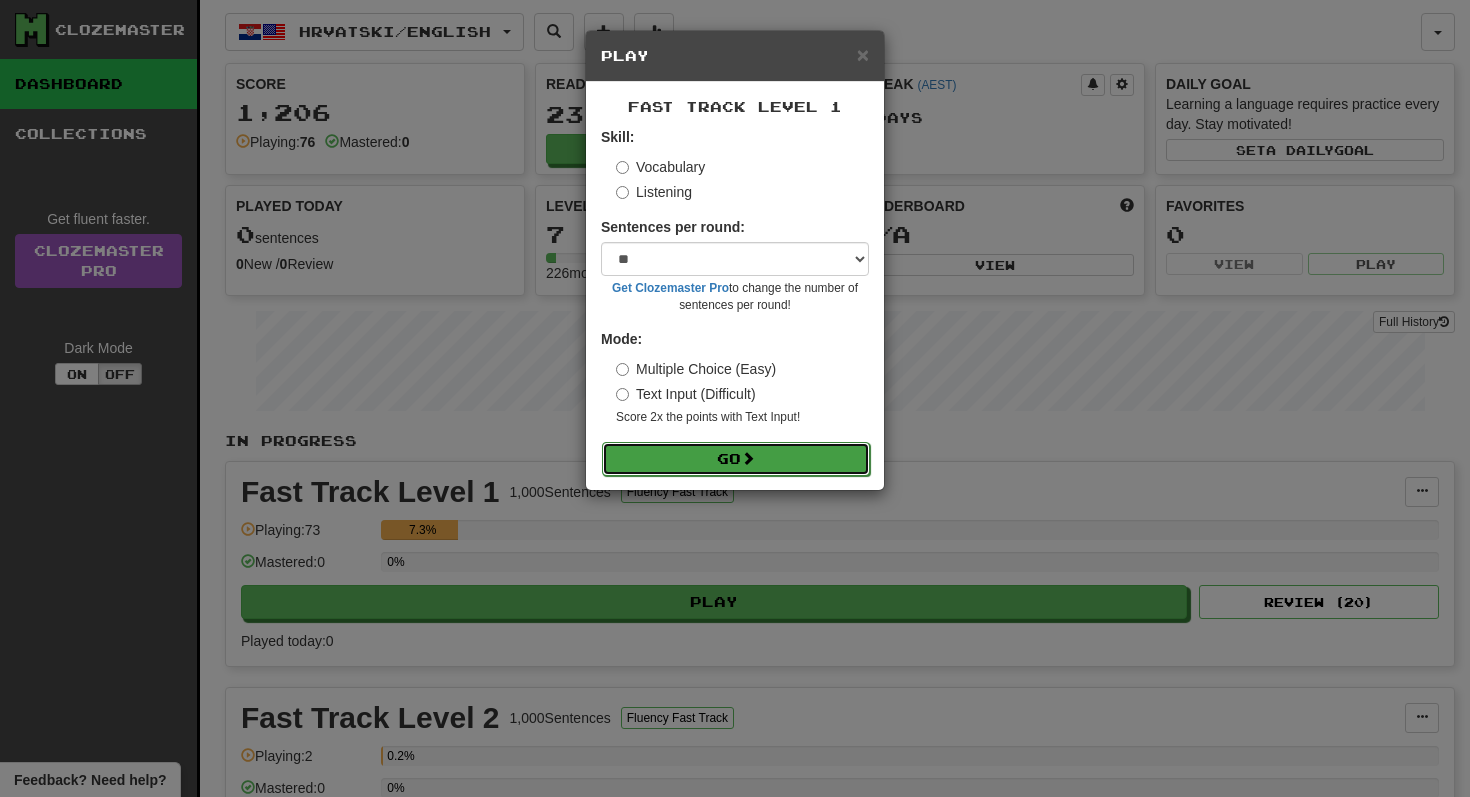 click on "Go" at bounding box center (736, 459) 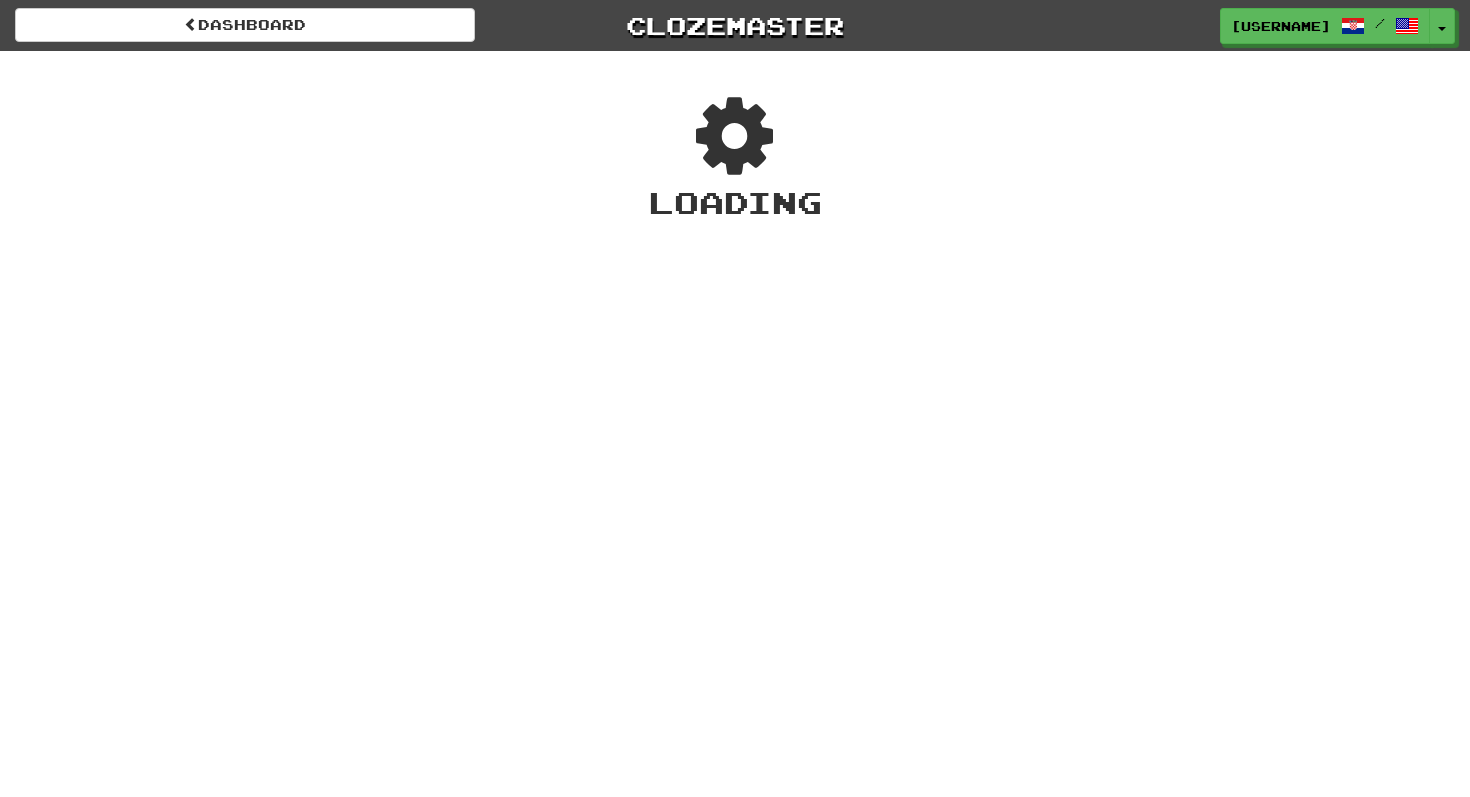 scroll, scrollTop: 0, scrollLeft: 0, axis: both 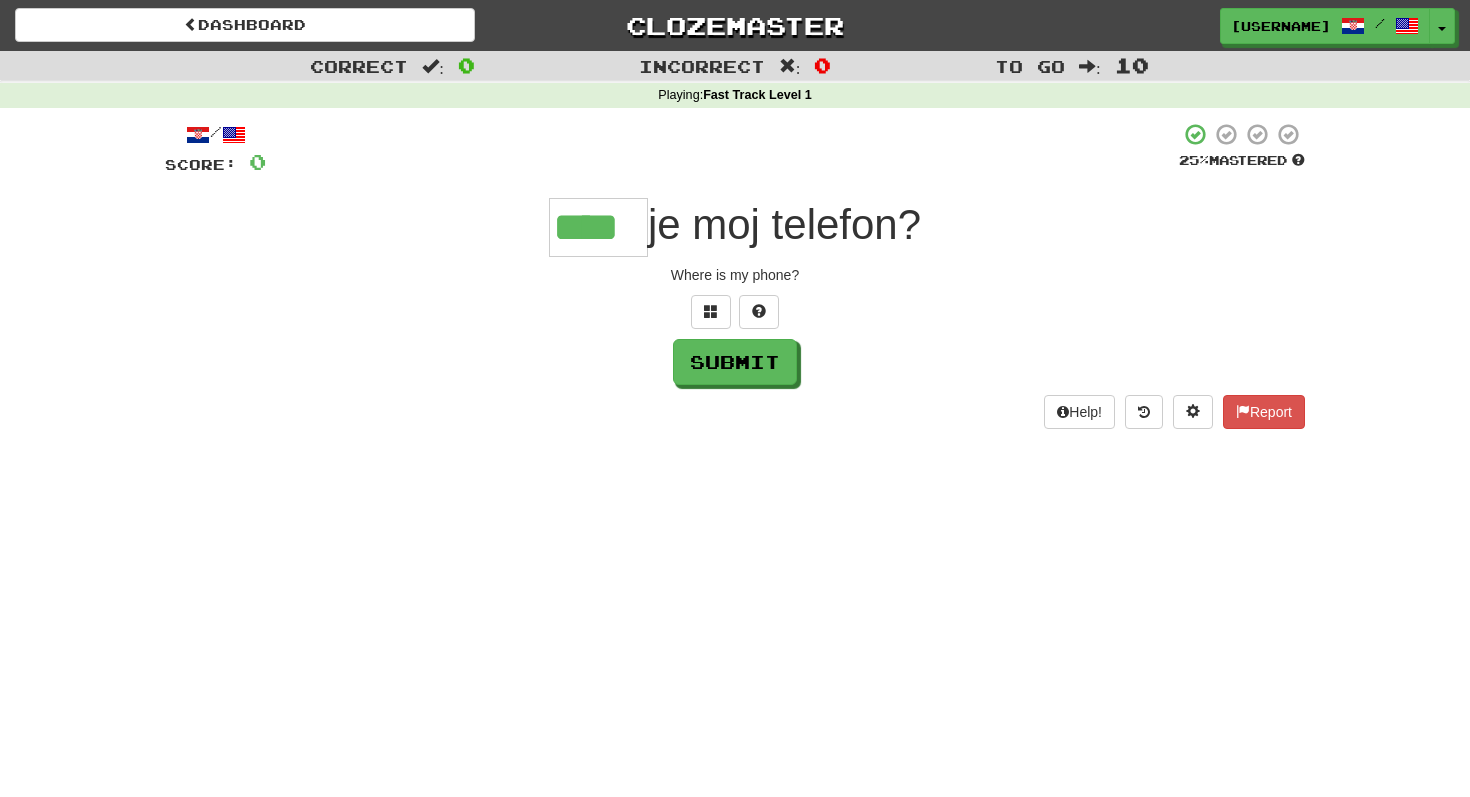 type on "****" 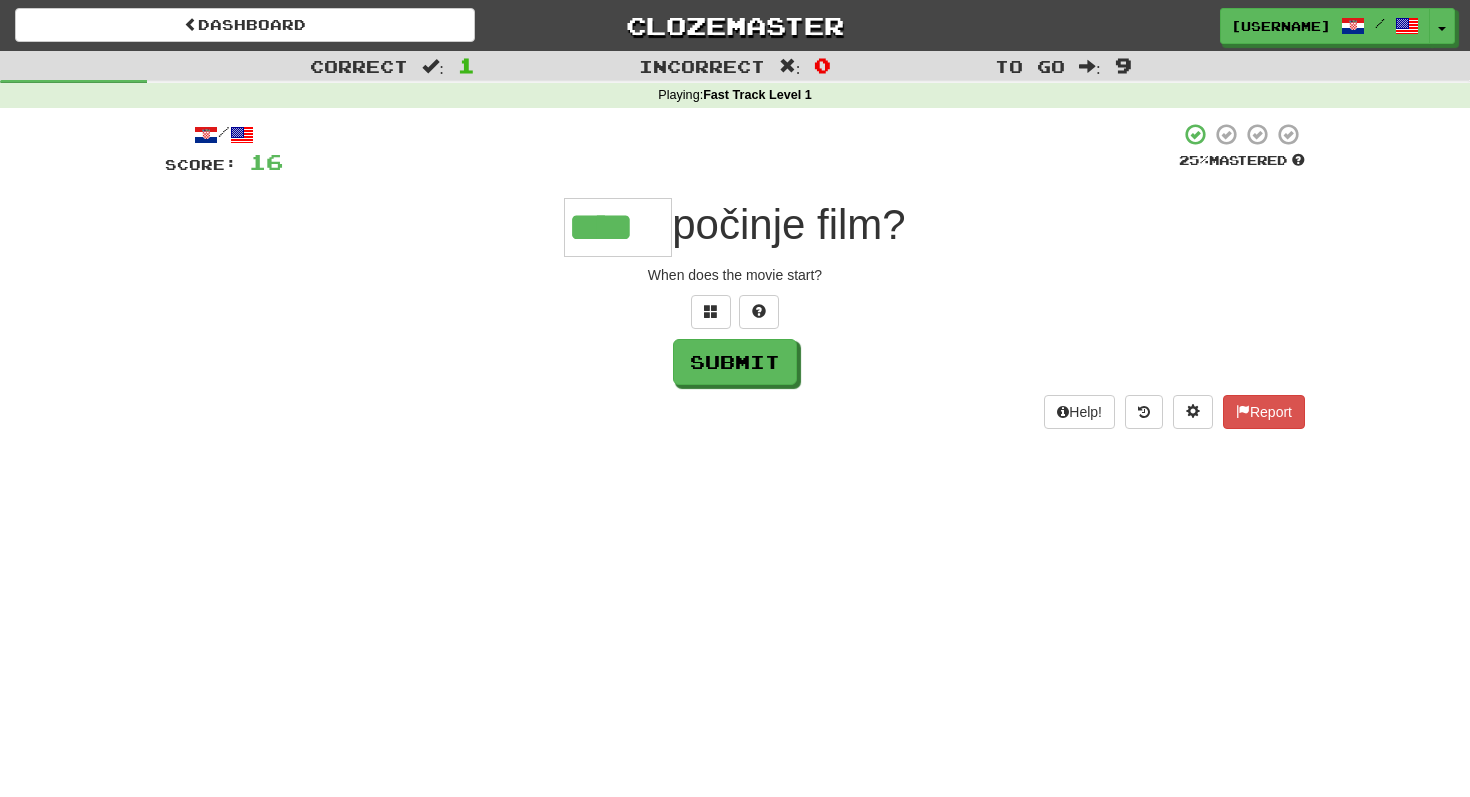 type on "****" 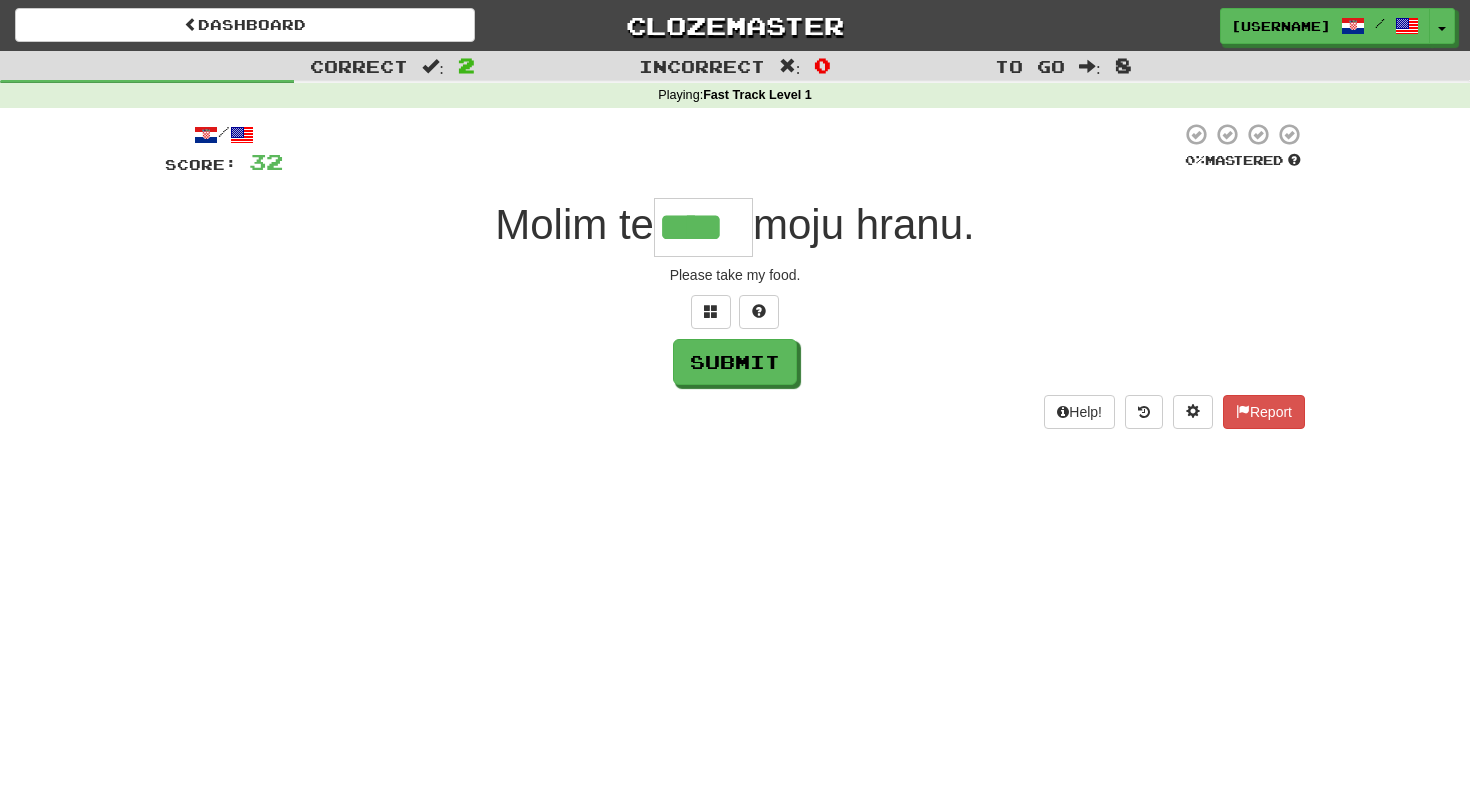 scroll, scrollTop: 0, scrollLeft: 0, axis: both 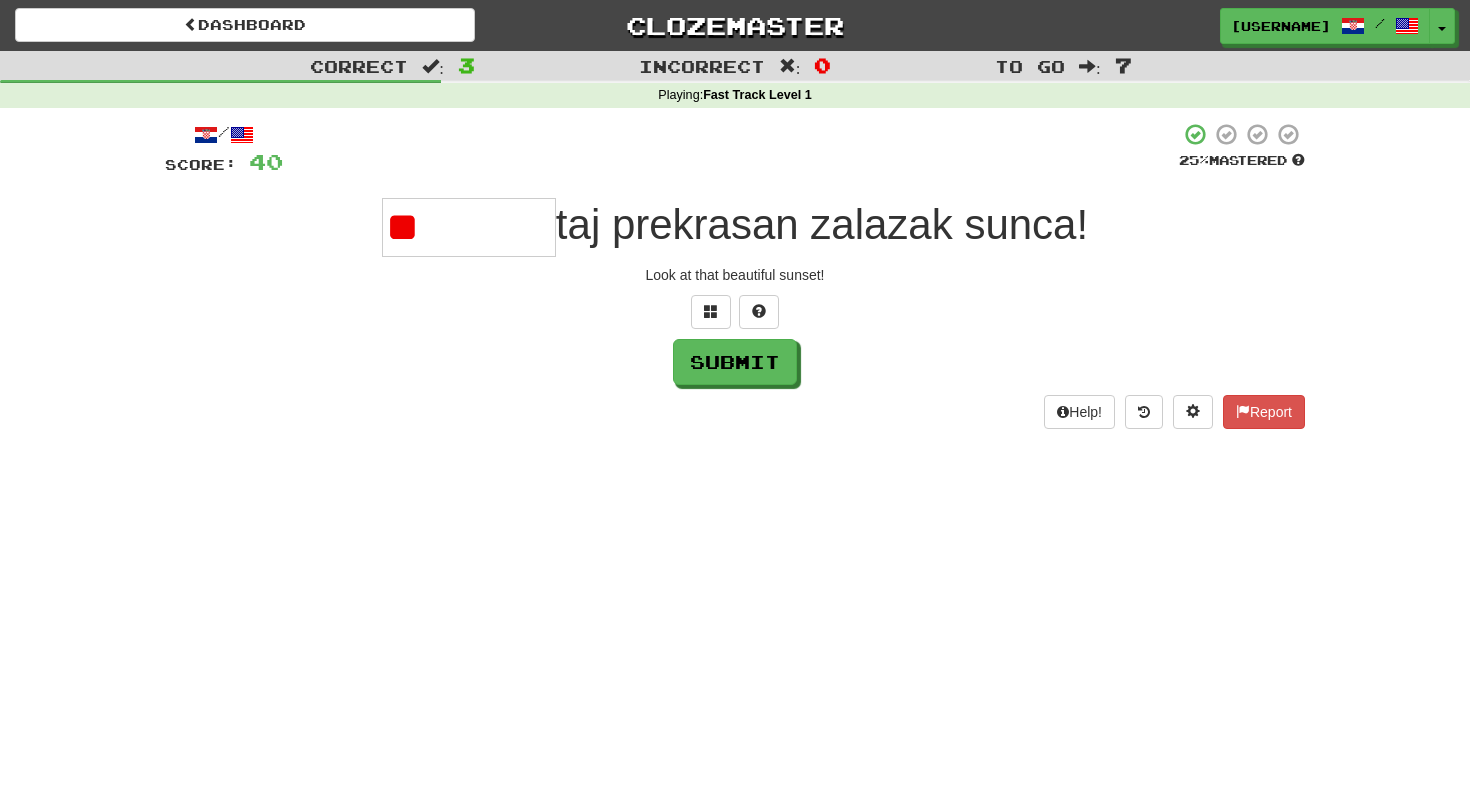 type on "*" 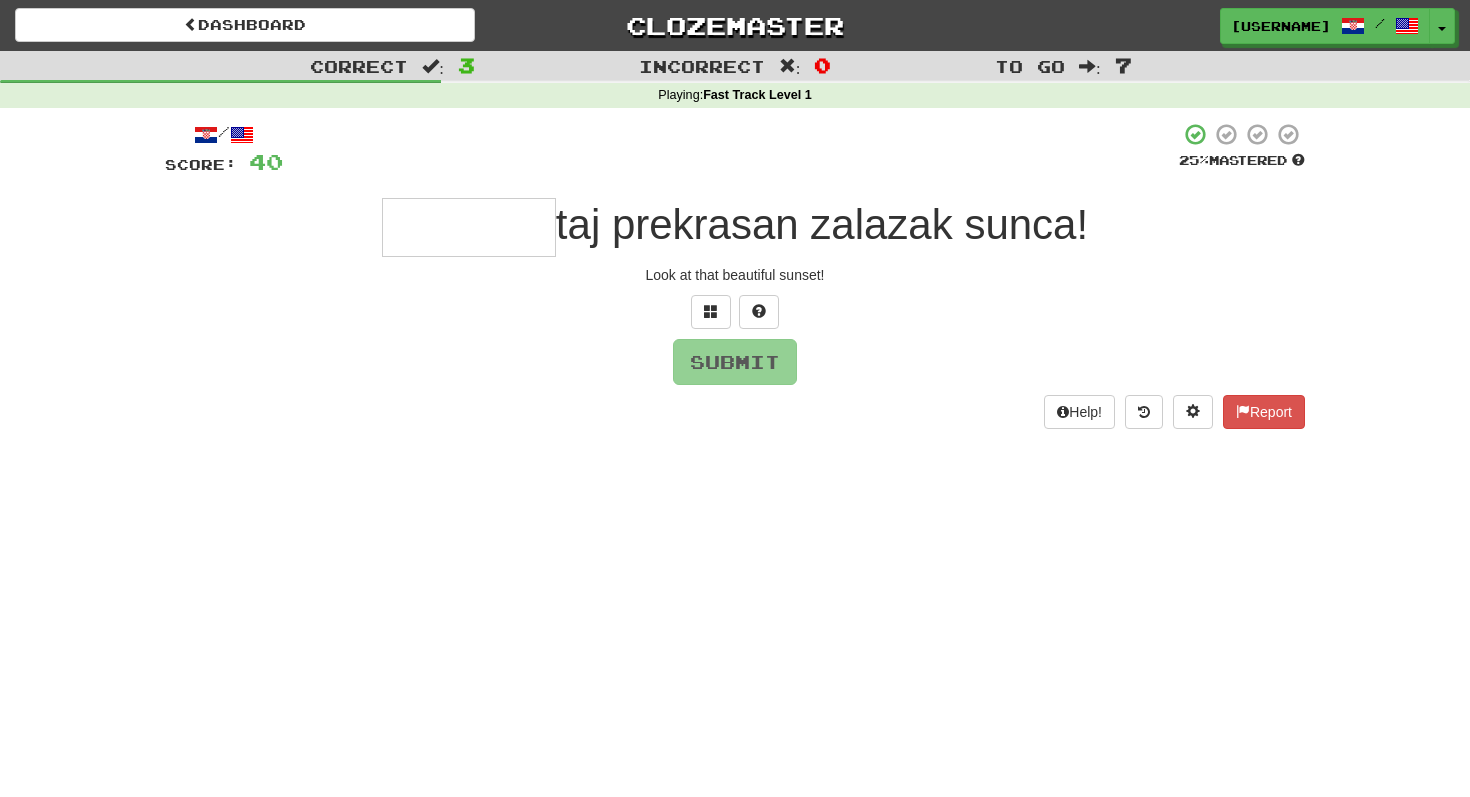 type on "*" 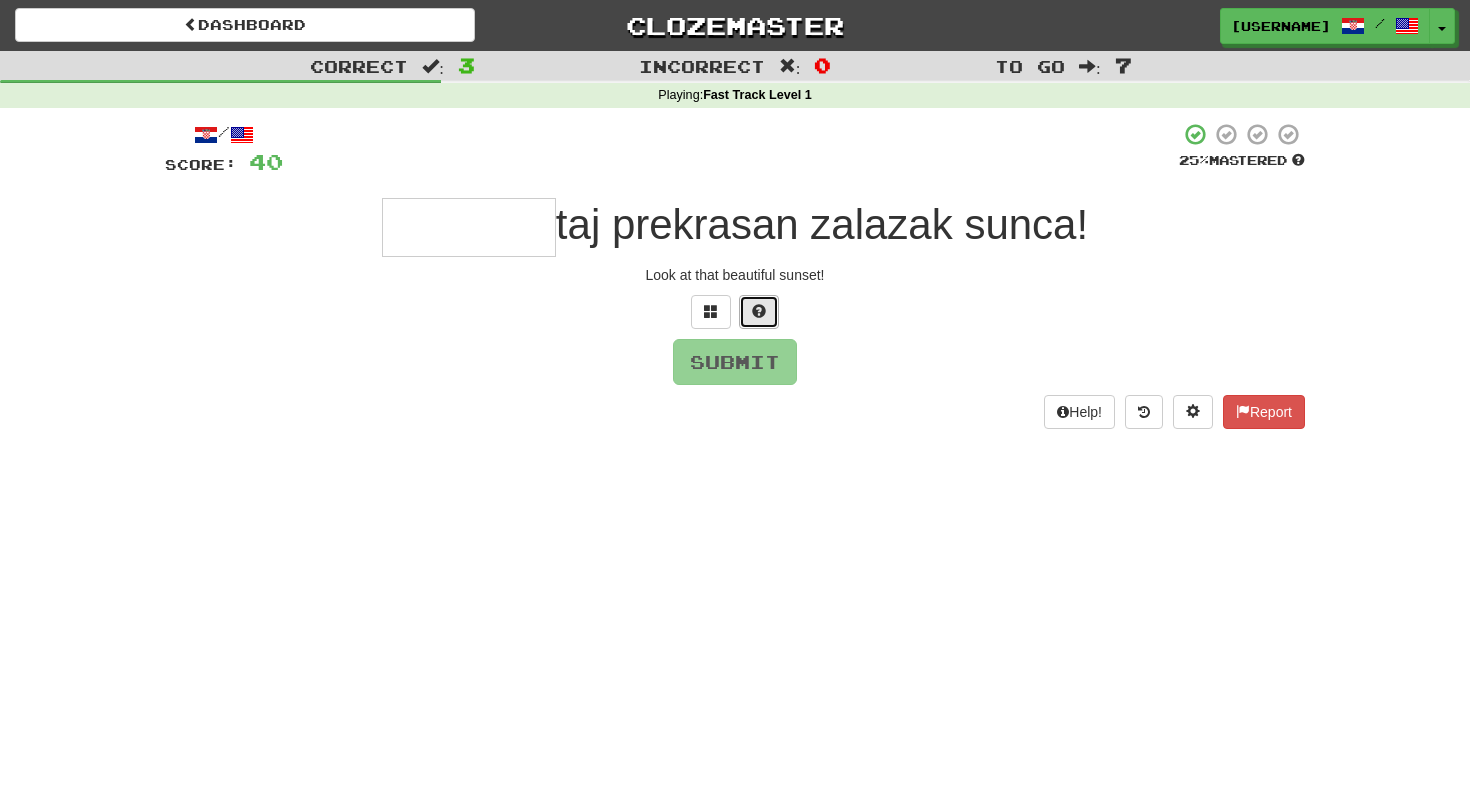 click at bounding box center (759, 312) 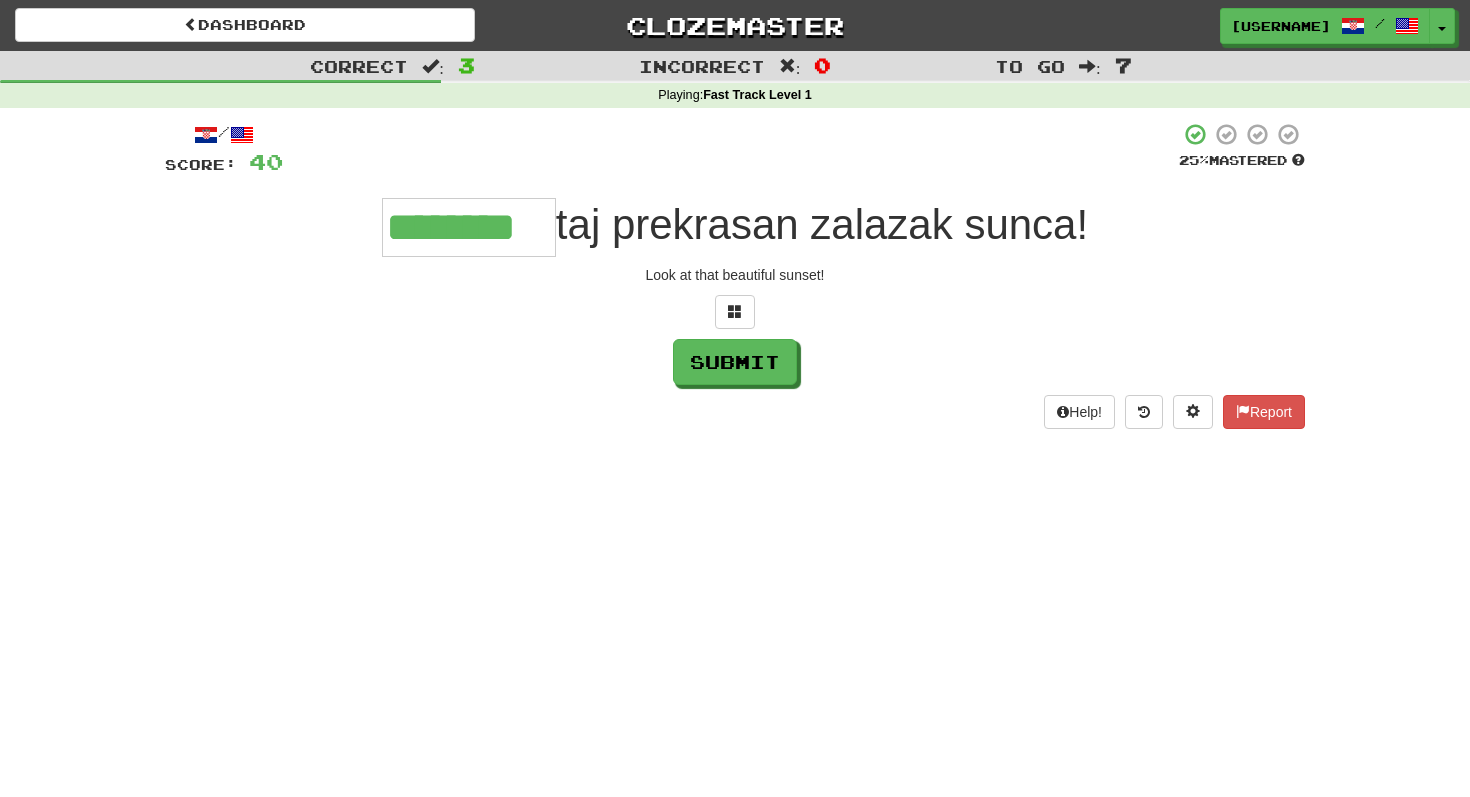 type on "********" 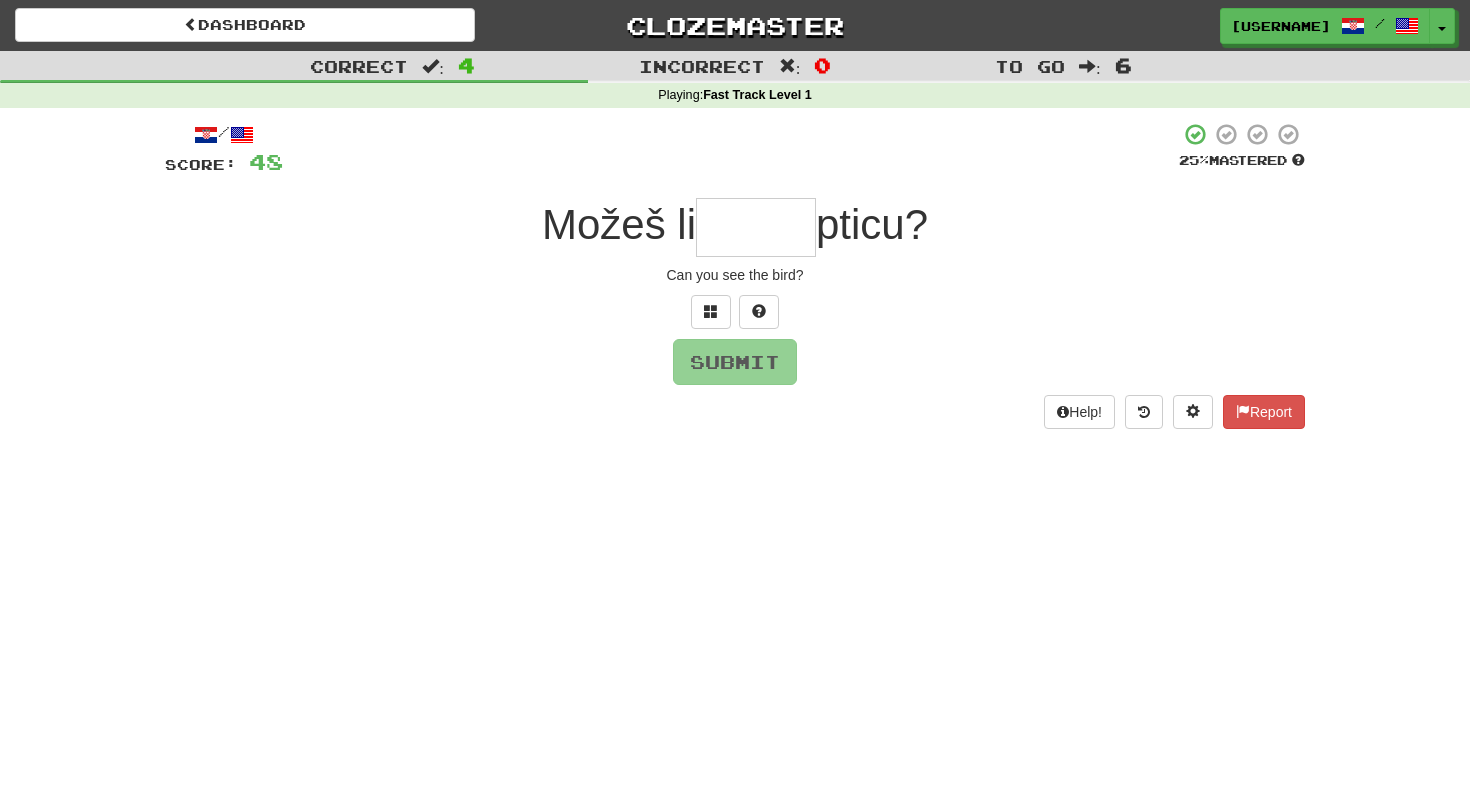 type on "*" 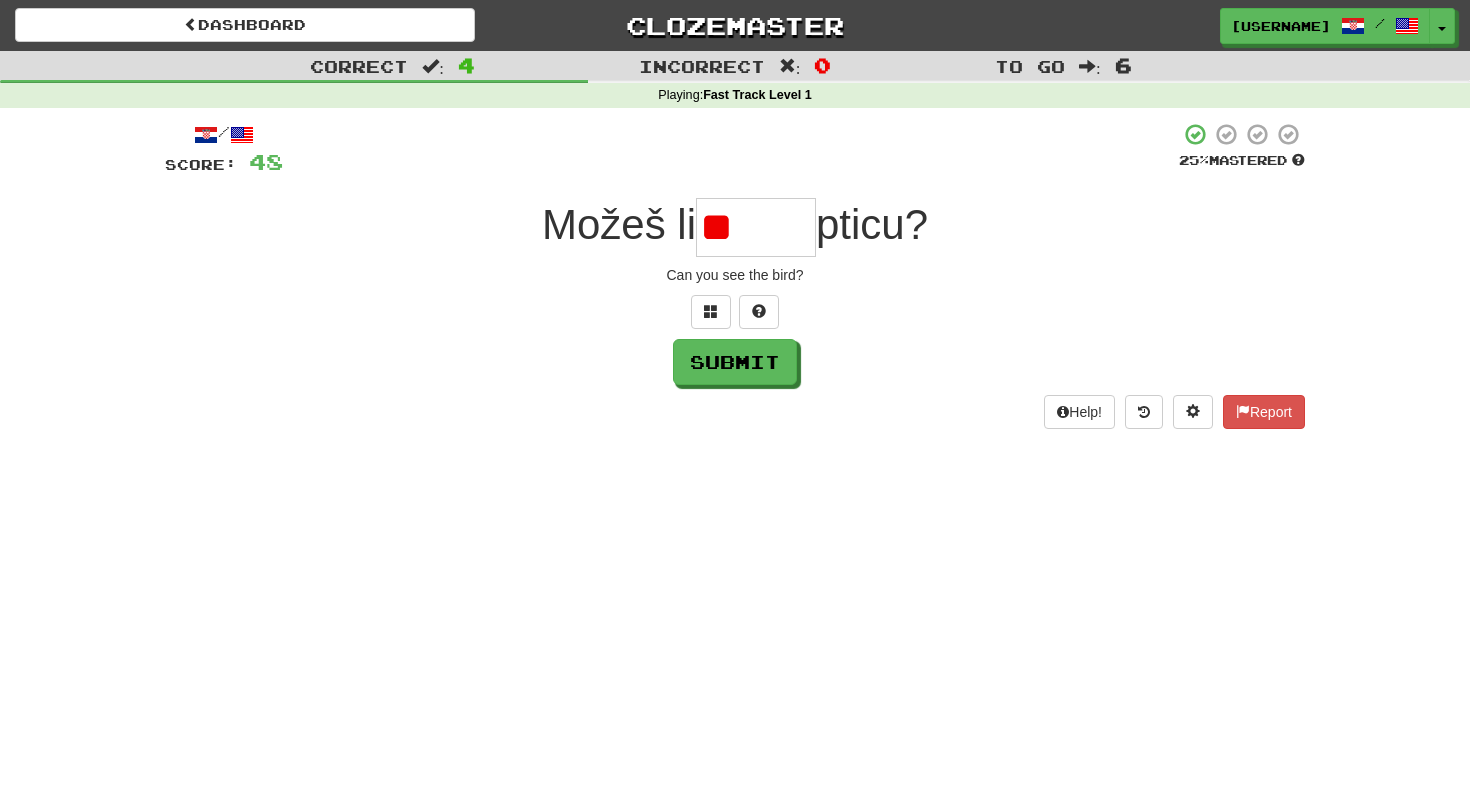 type on "*" 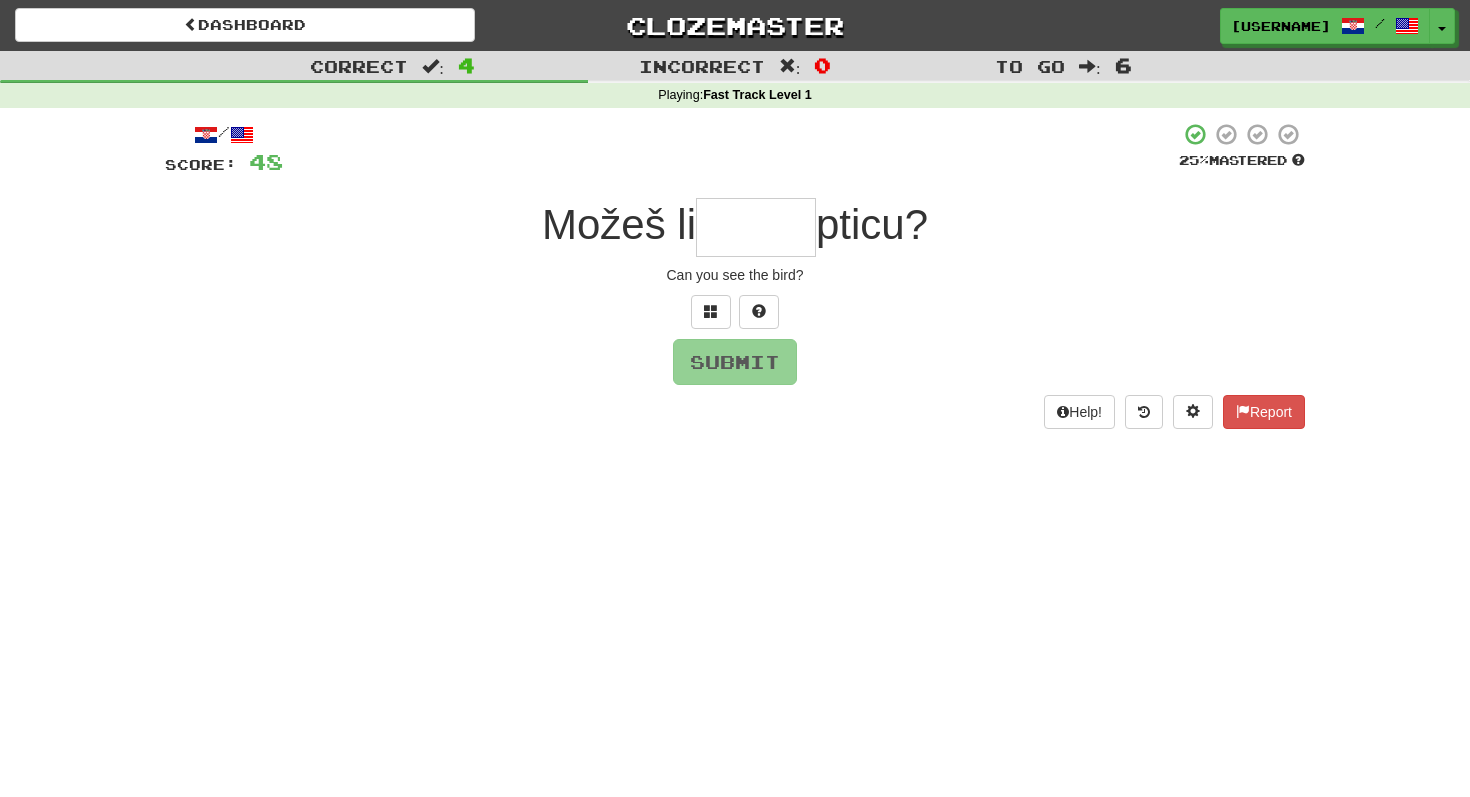 type on "*" 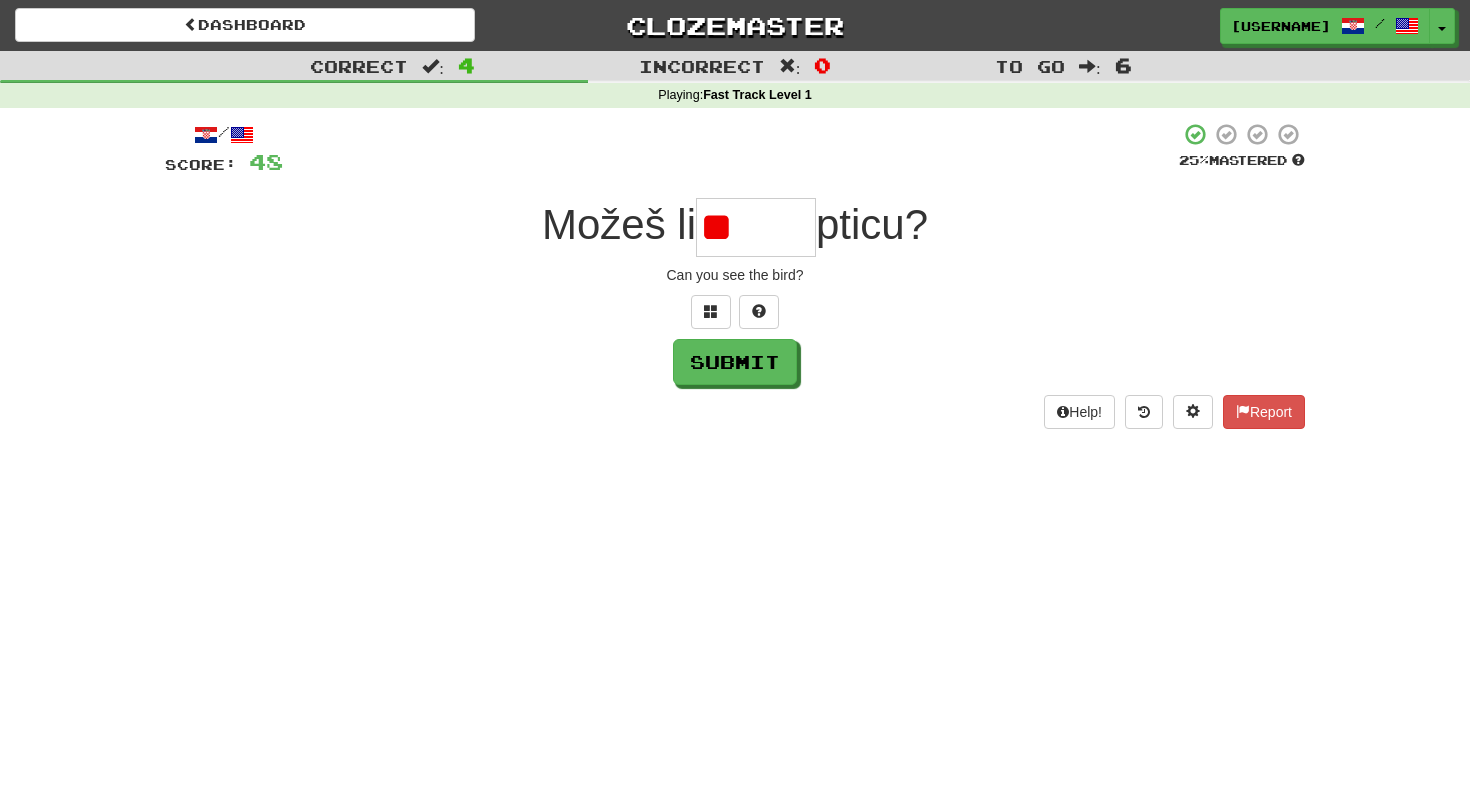 type on "*" 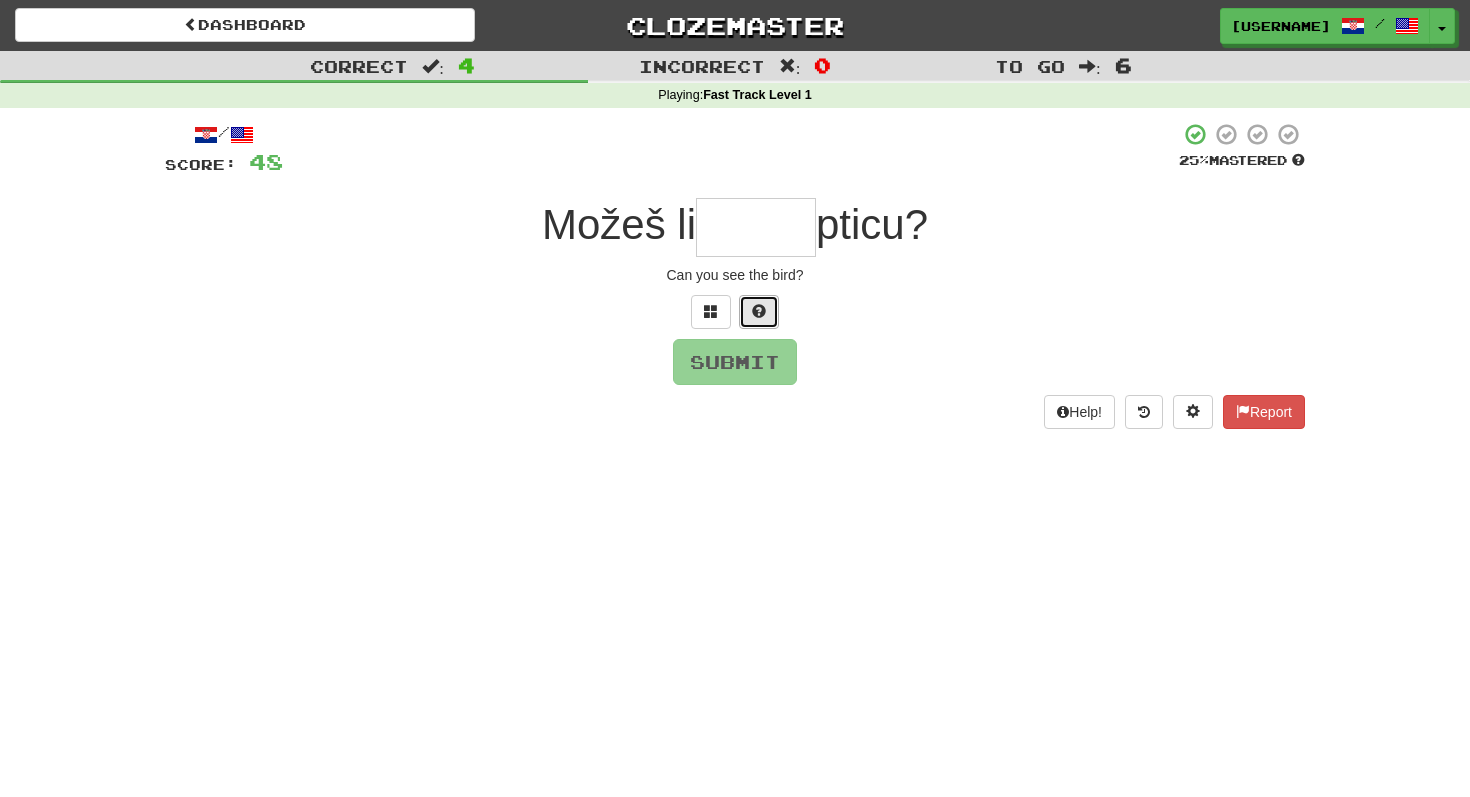 click at bounding box center (759, 311) 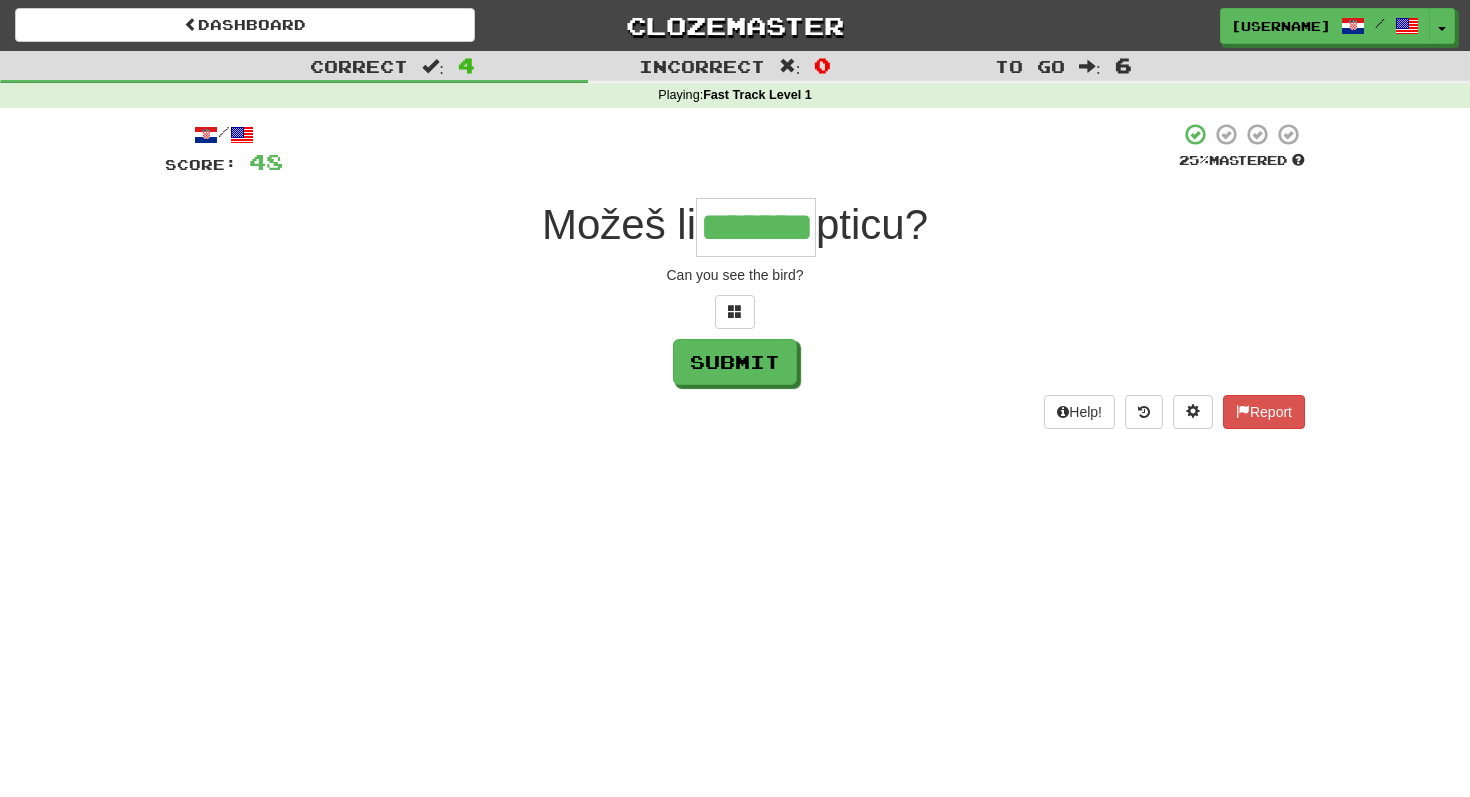 type on "*******" 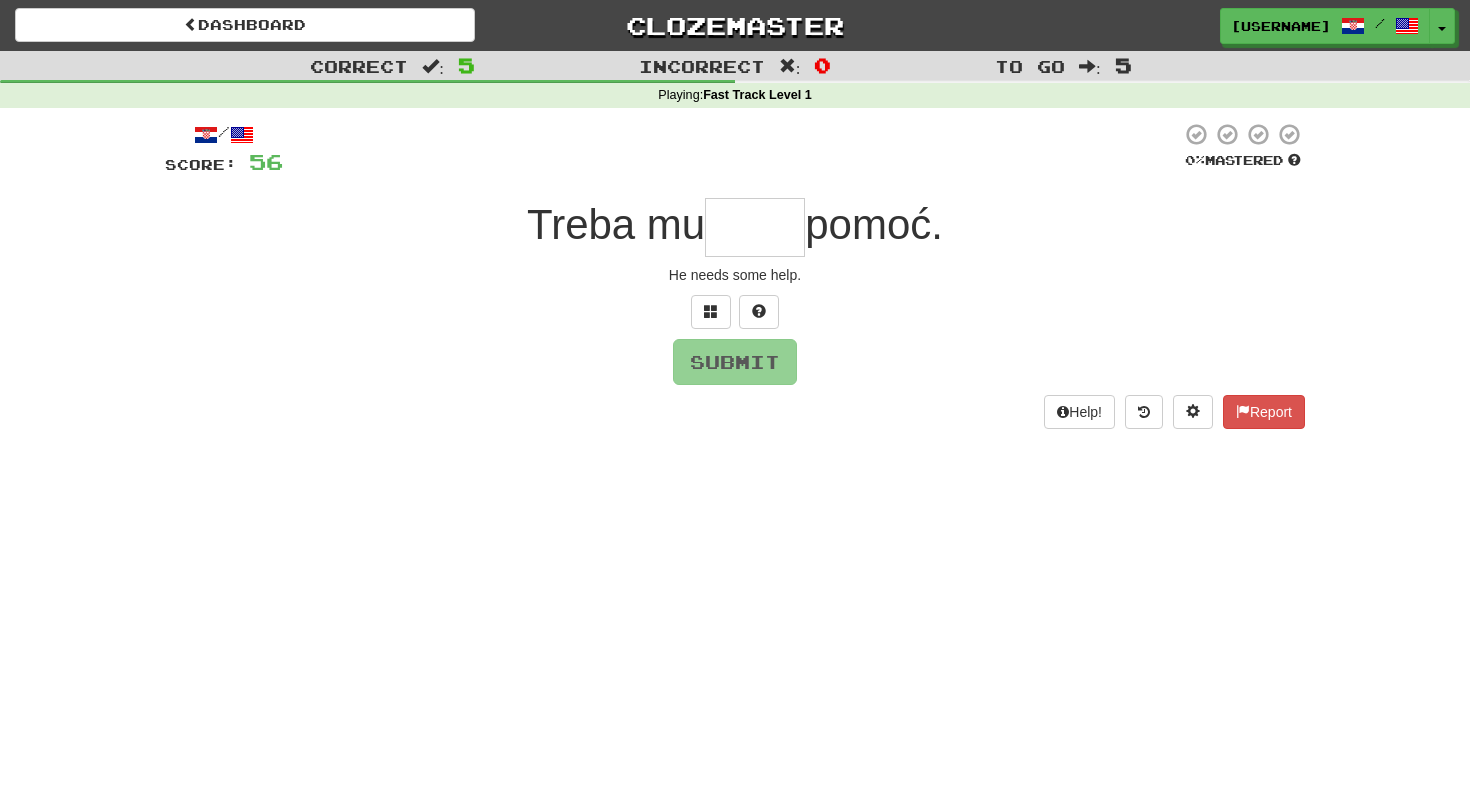 type on "*" 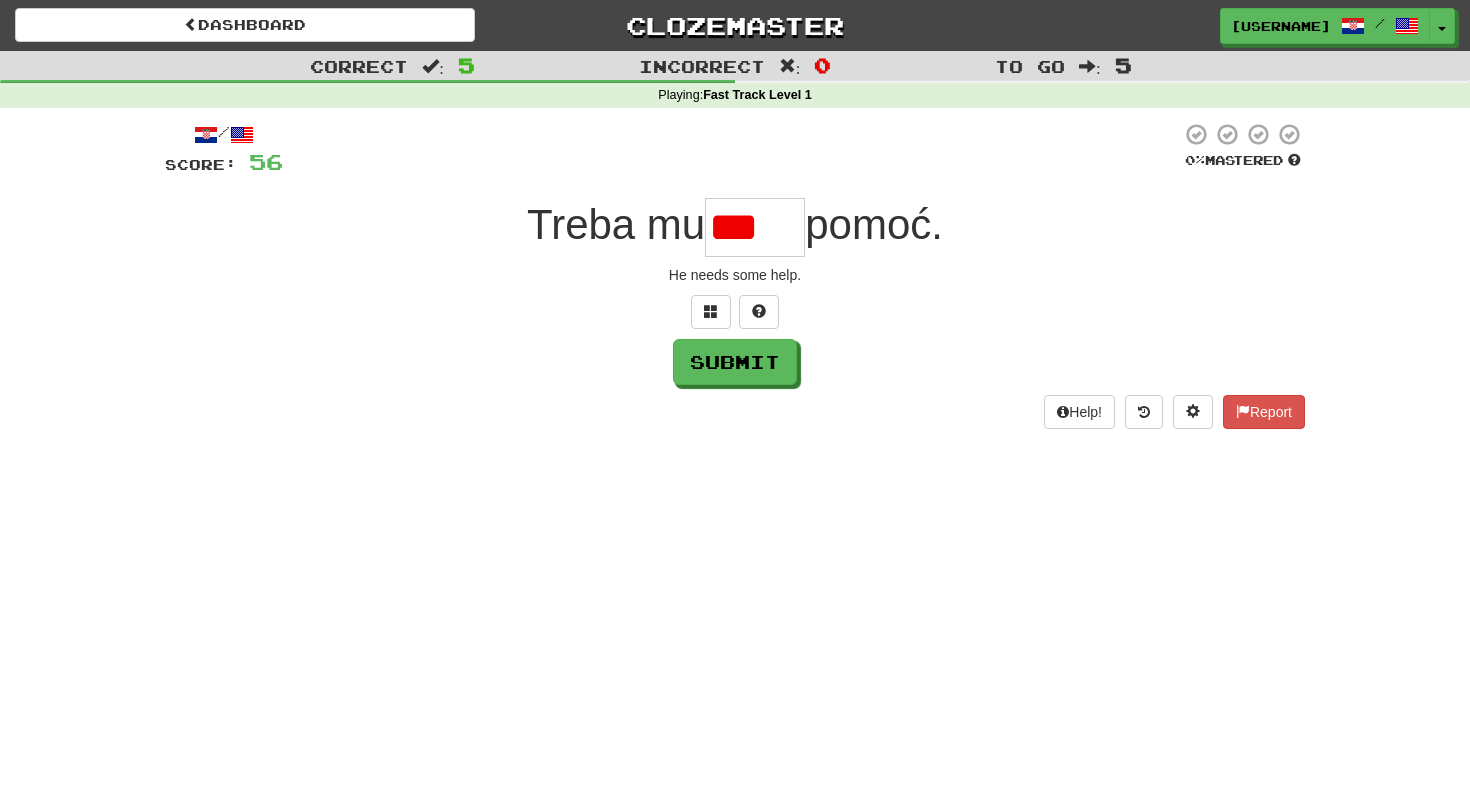 scroll, scrollTop: 0, scrollLeft: 0, axis: both 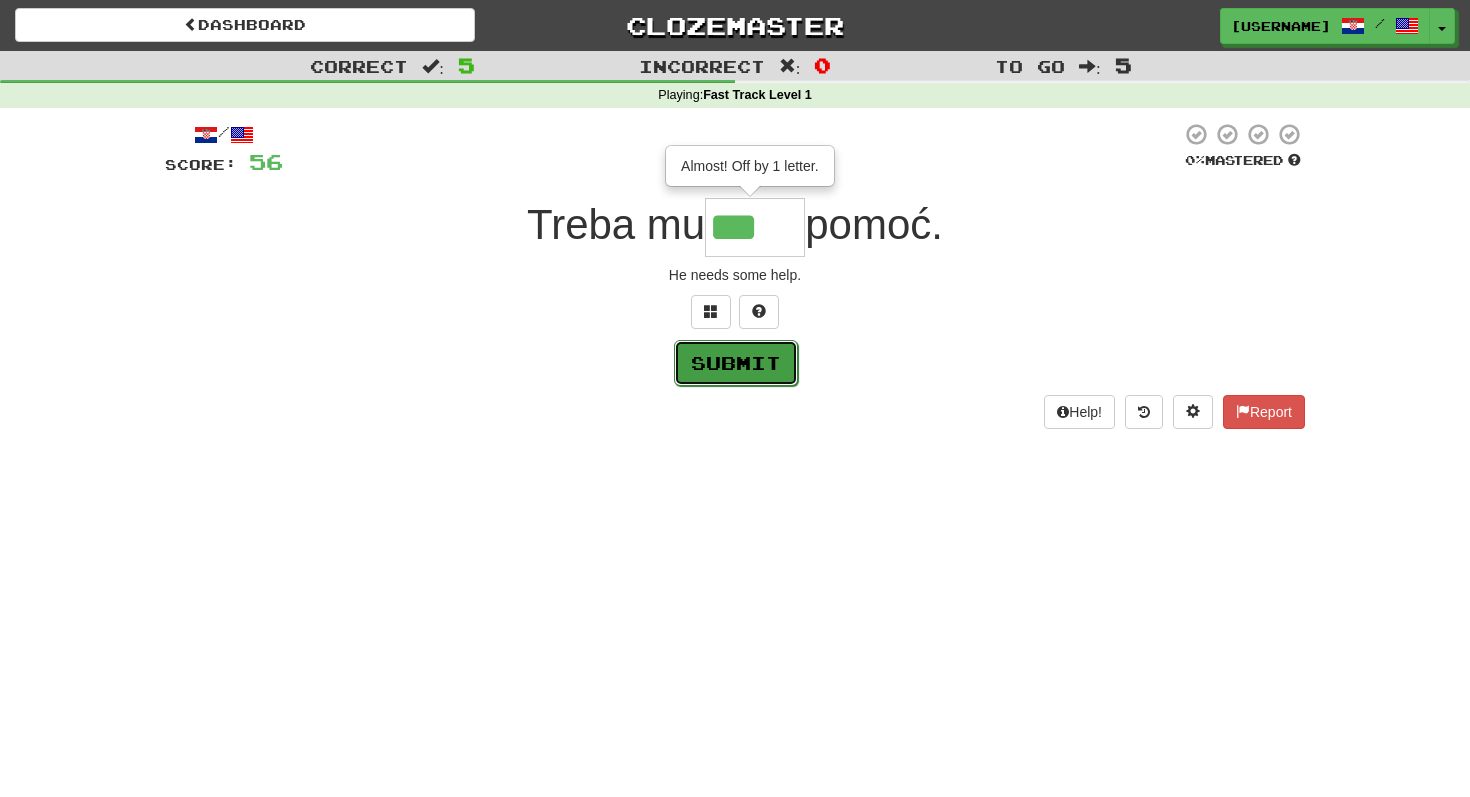 click on "Submit" at bounding box center [736, 363] 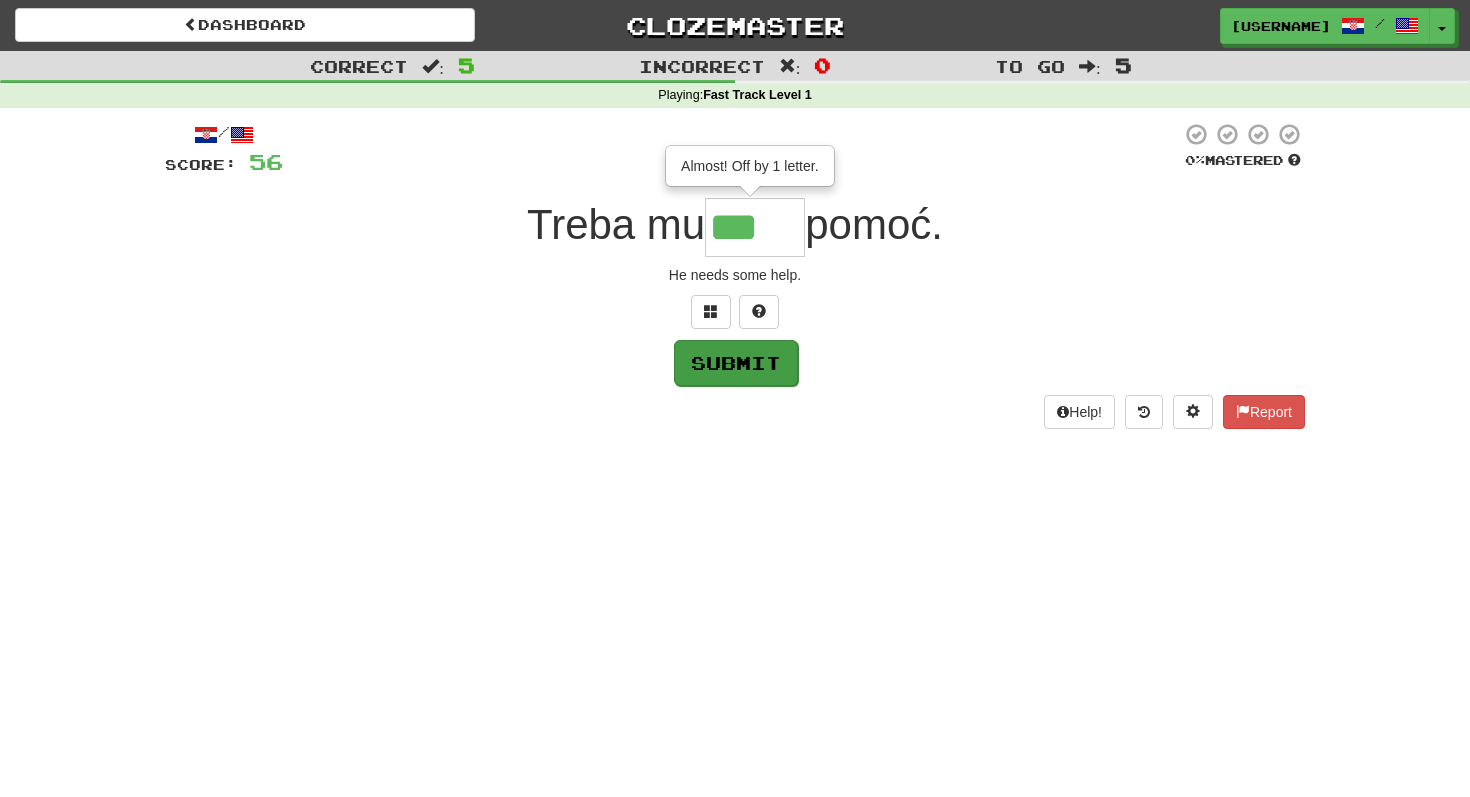 type on "****" 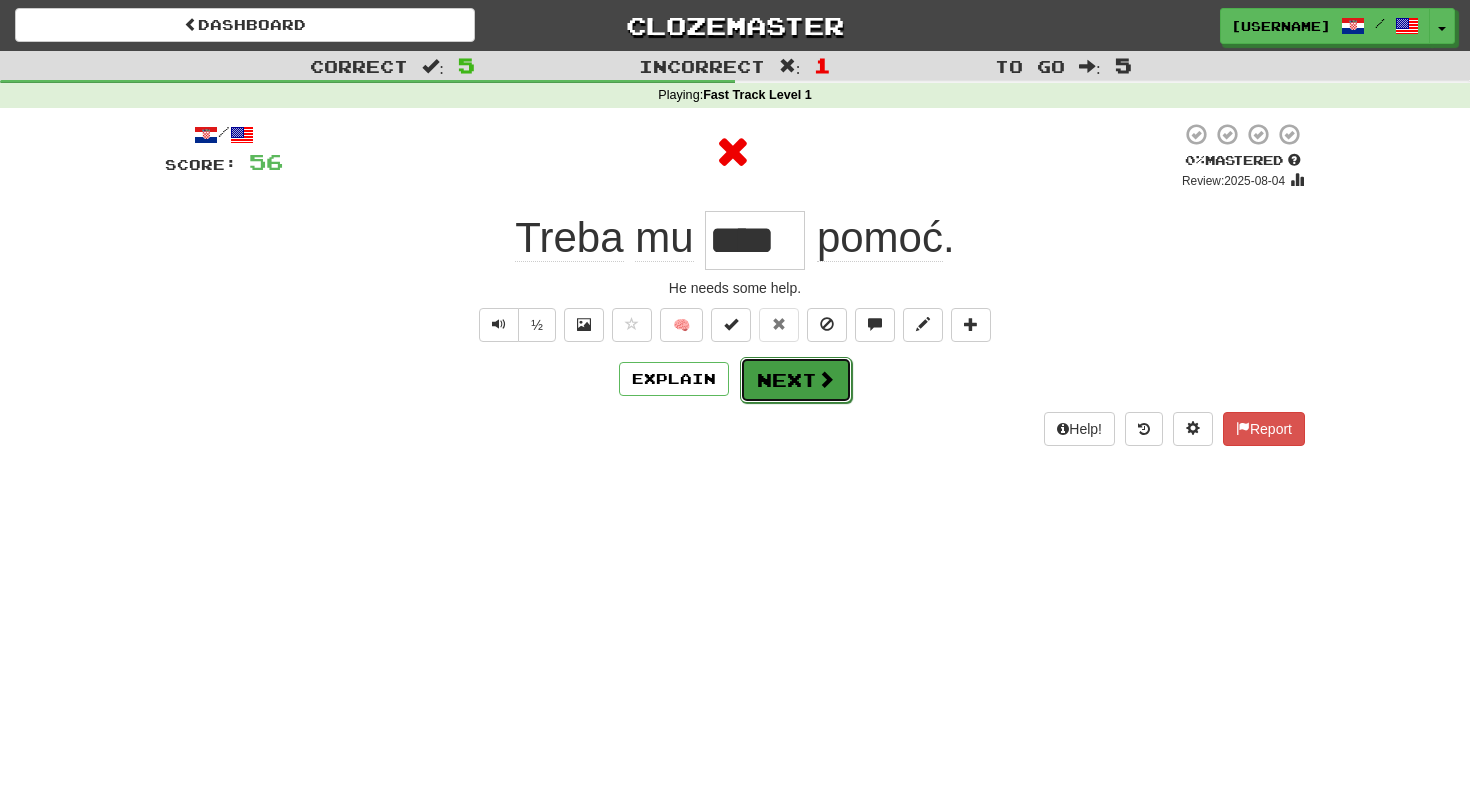 click on "Next" at bounding box center [796, 380] 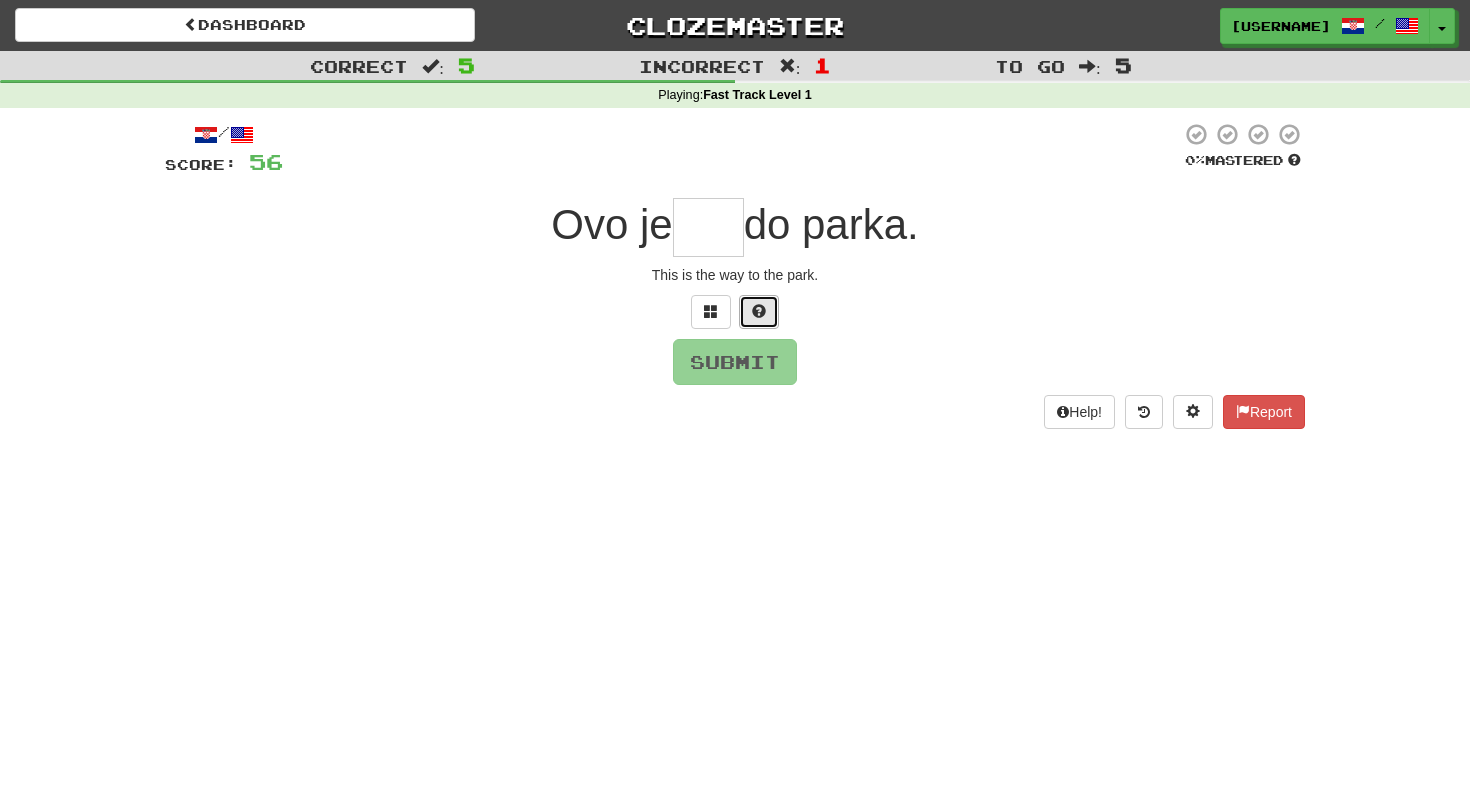 click at bounding box center [759, 312] 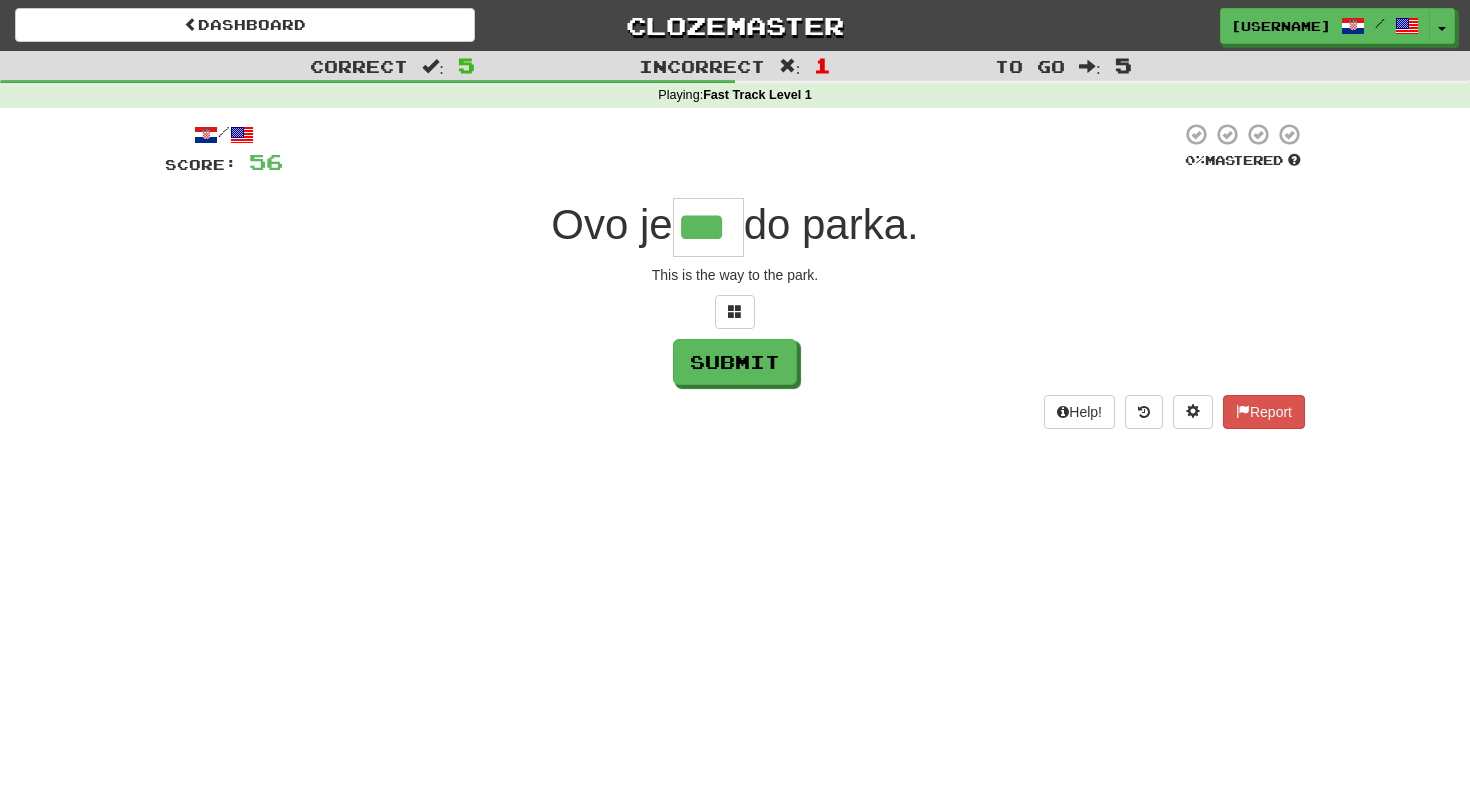 type on "***" 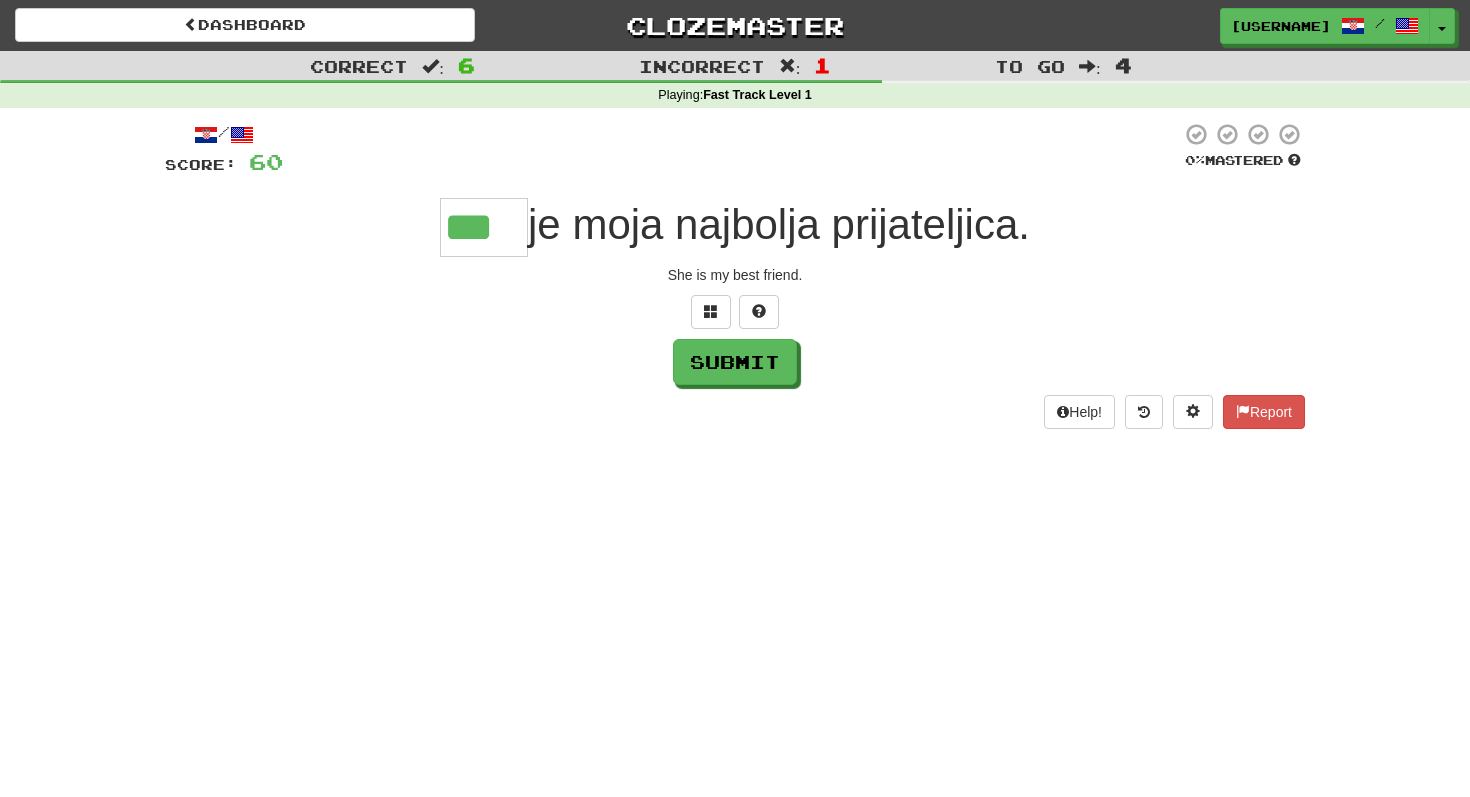 type on "***" 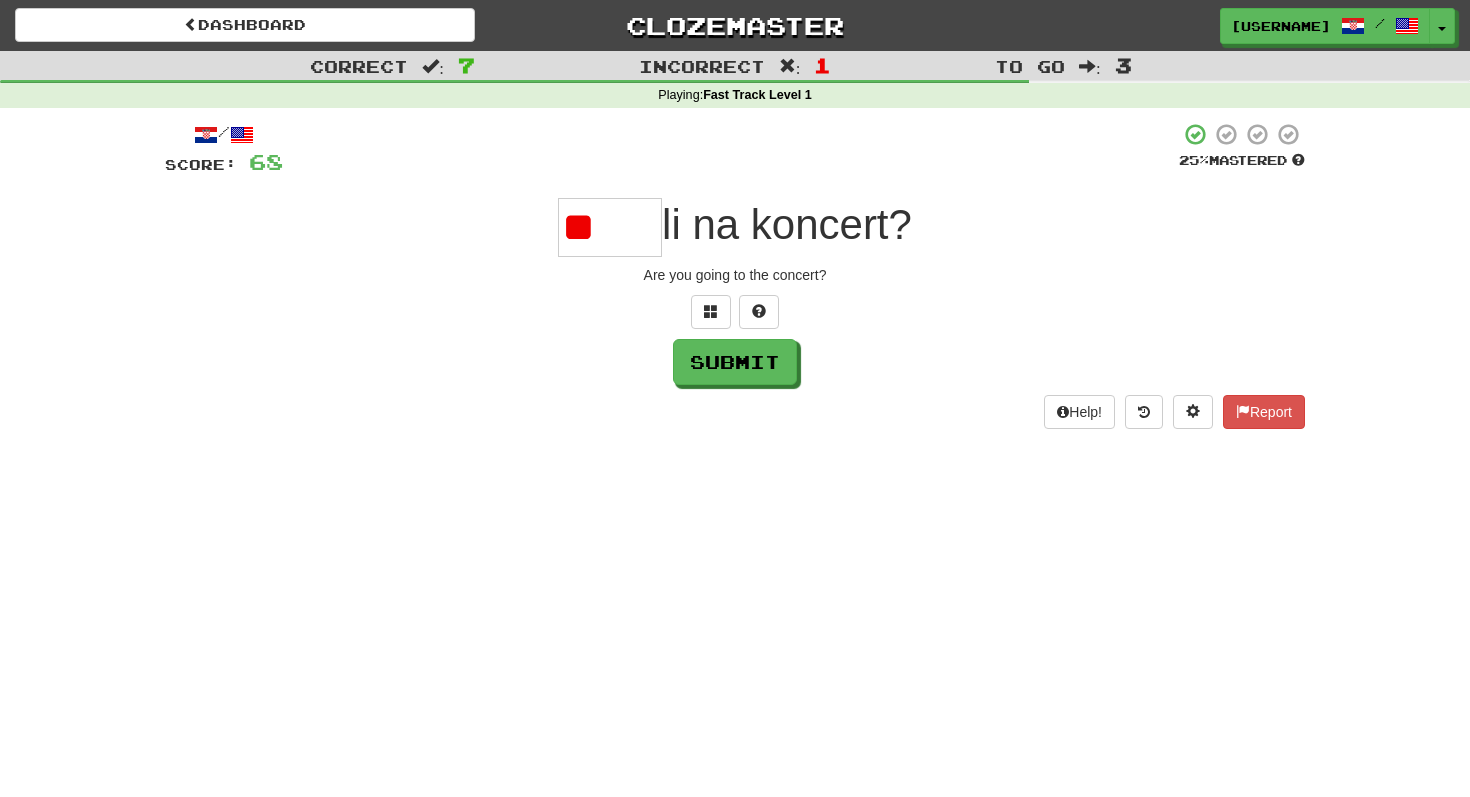 type on "*" 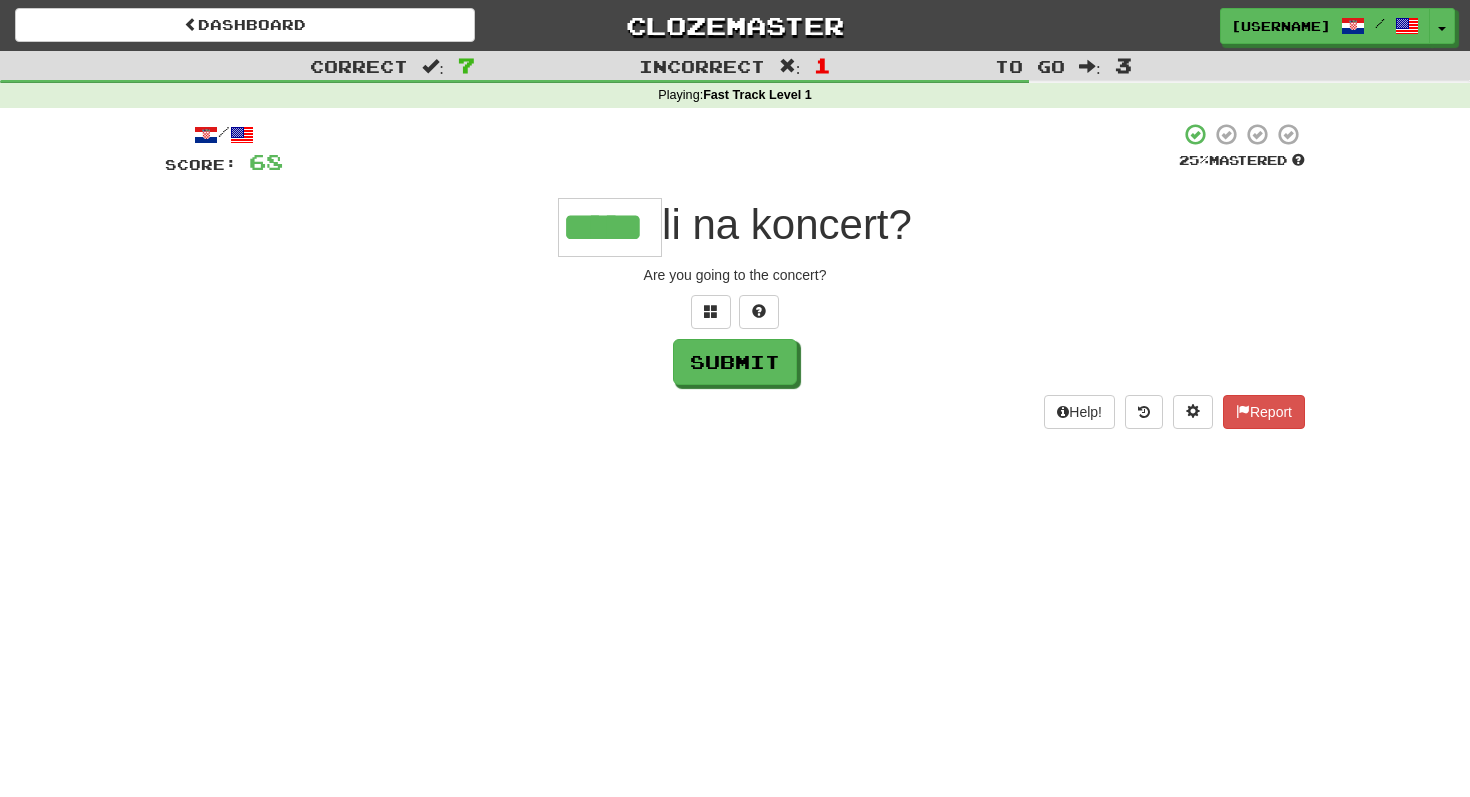 type on "*****" 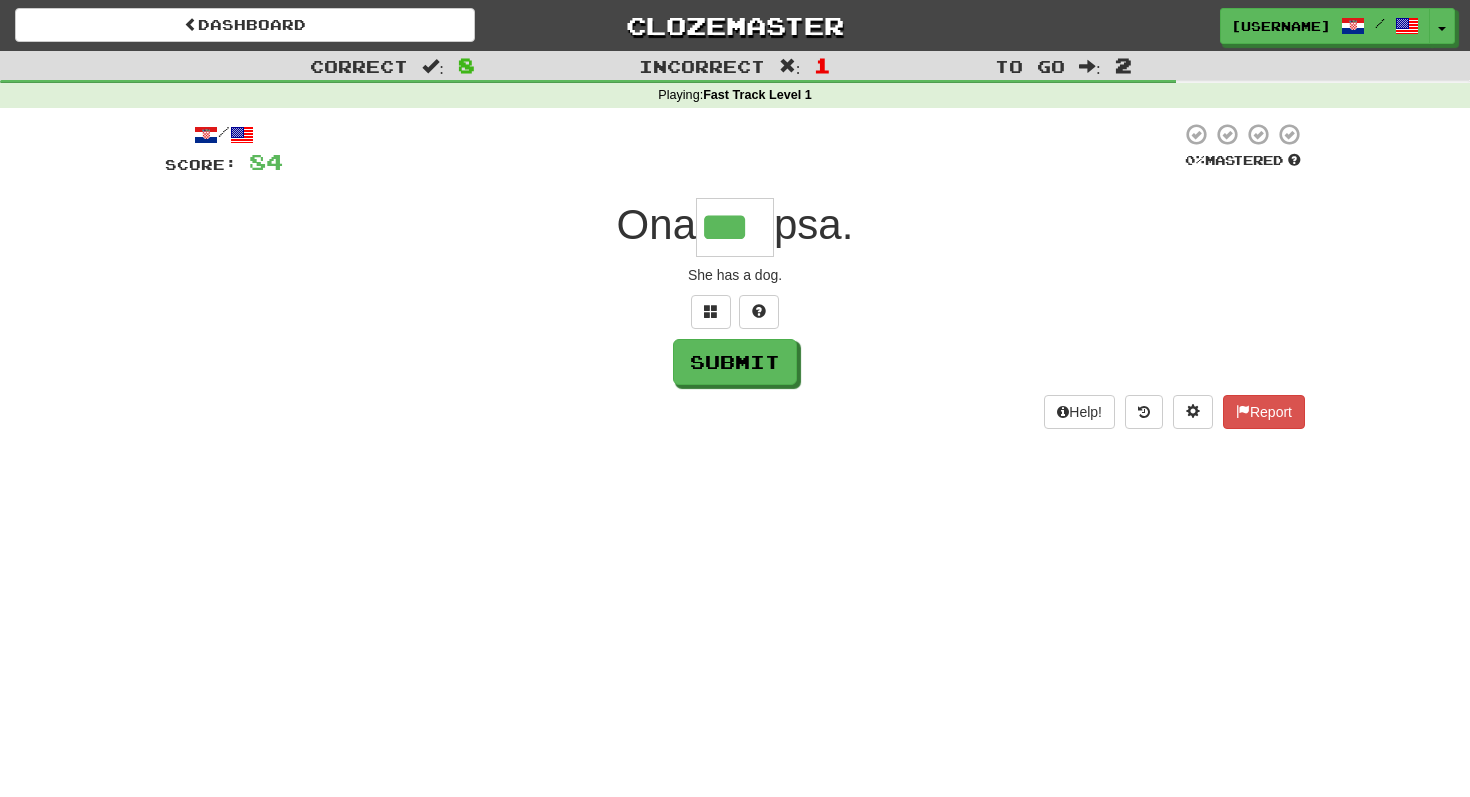 type on "***" 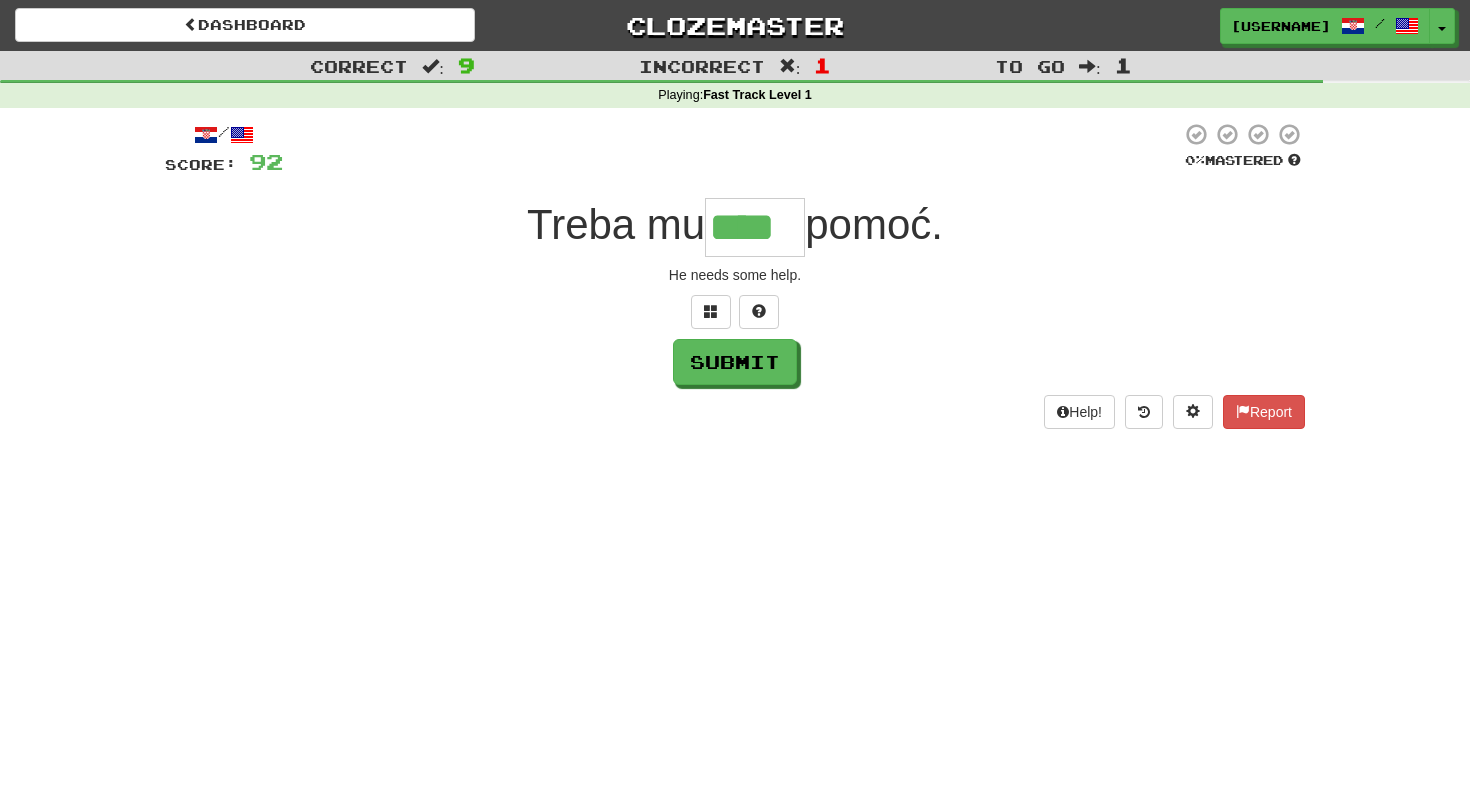 type on "****" 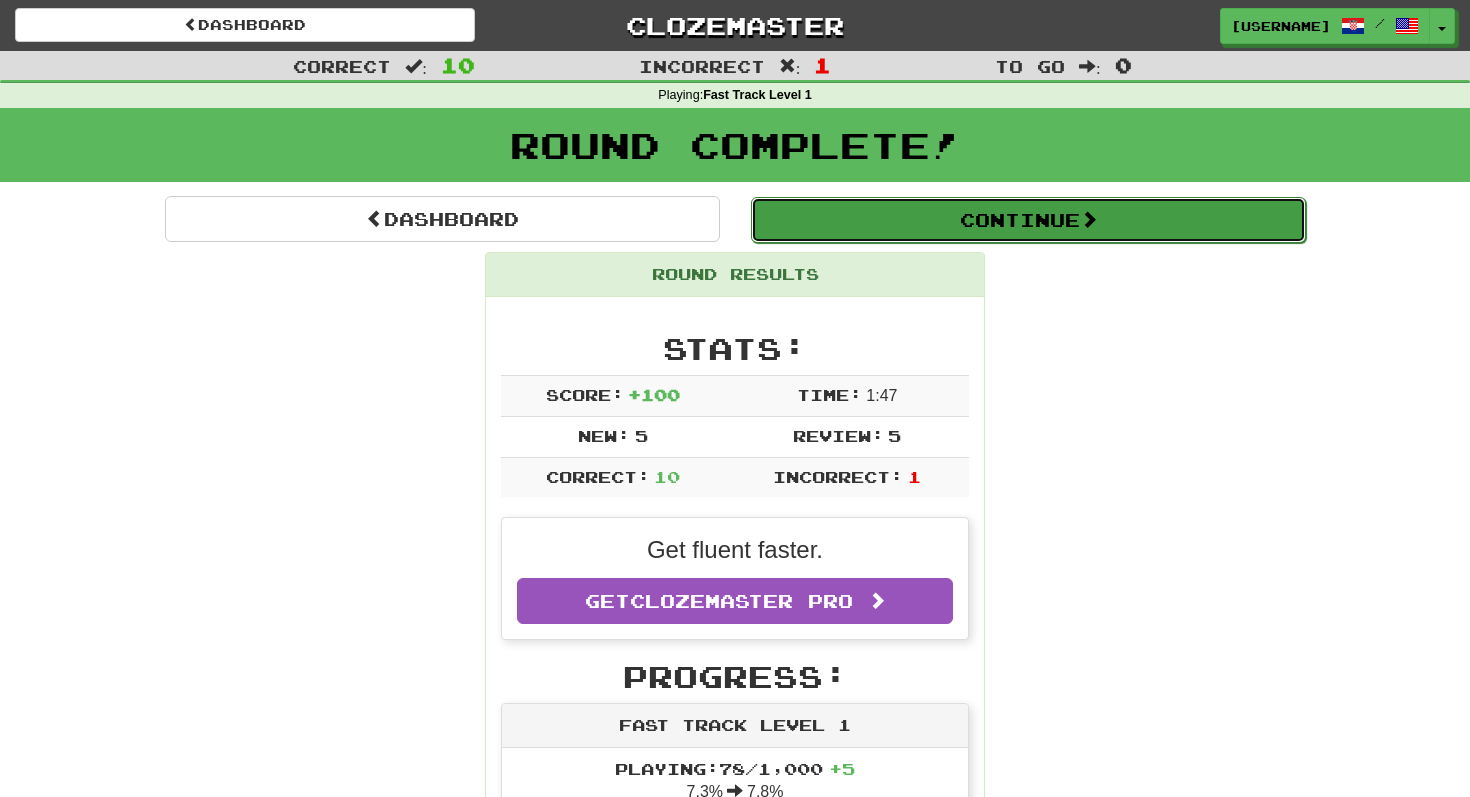 click on "Continue" at bounding box center [1028, 220] 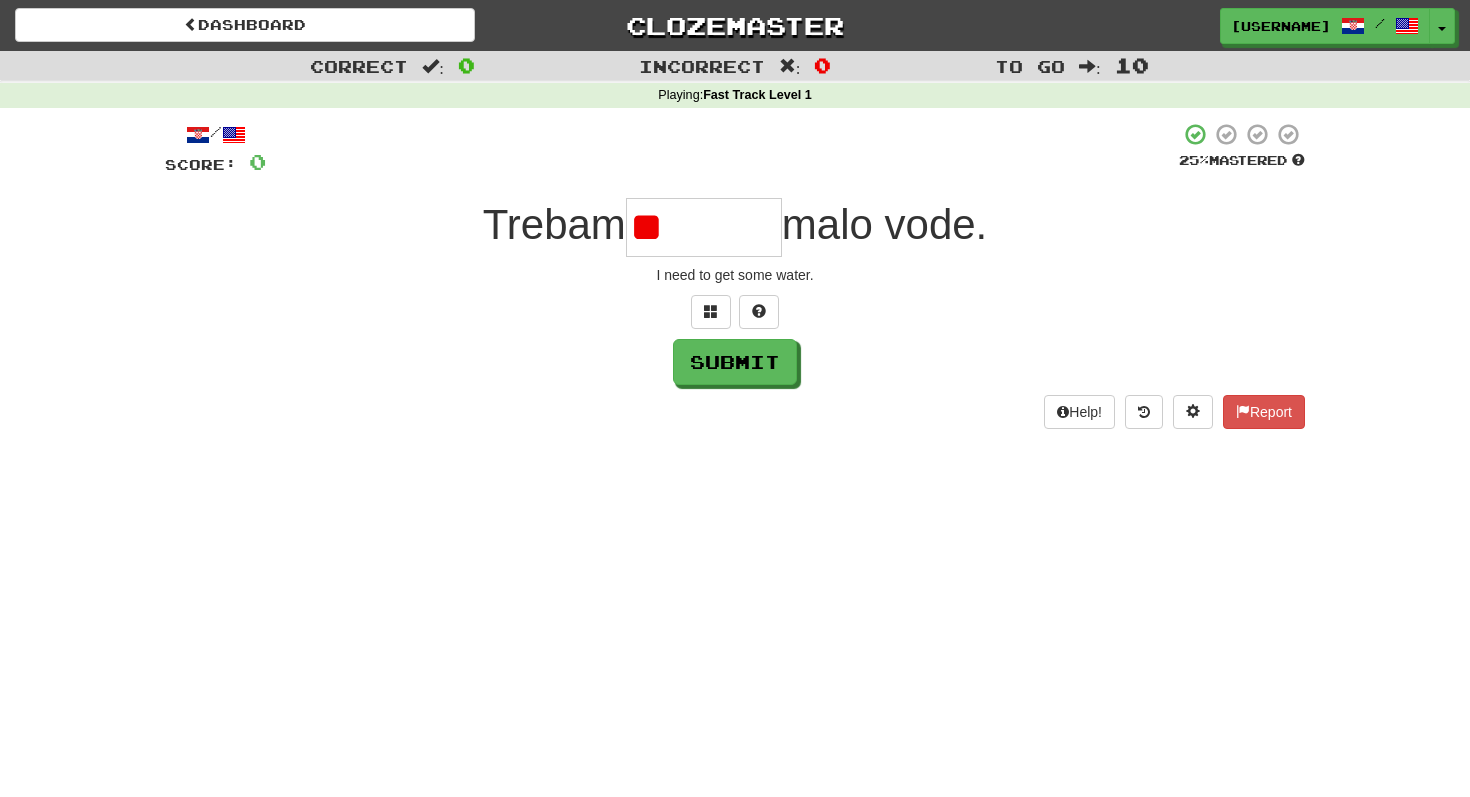 type on "*" 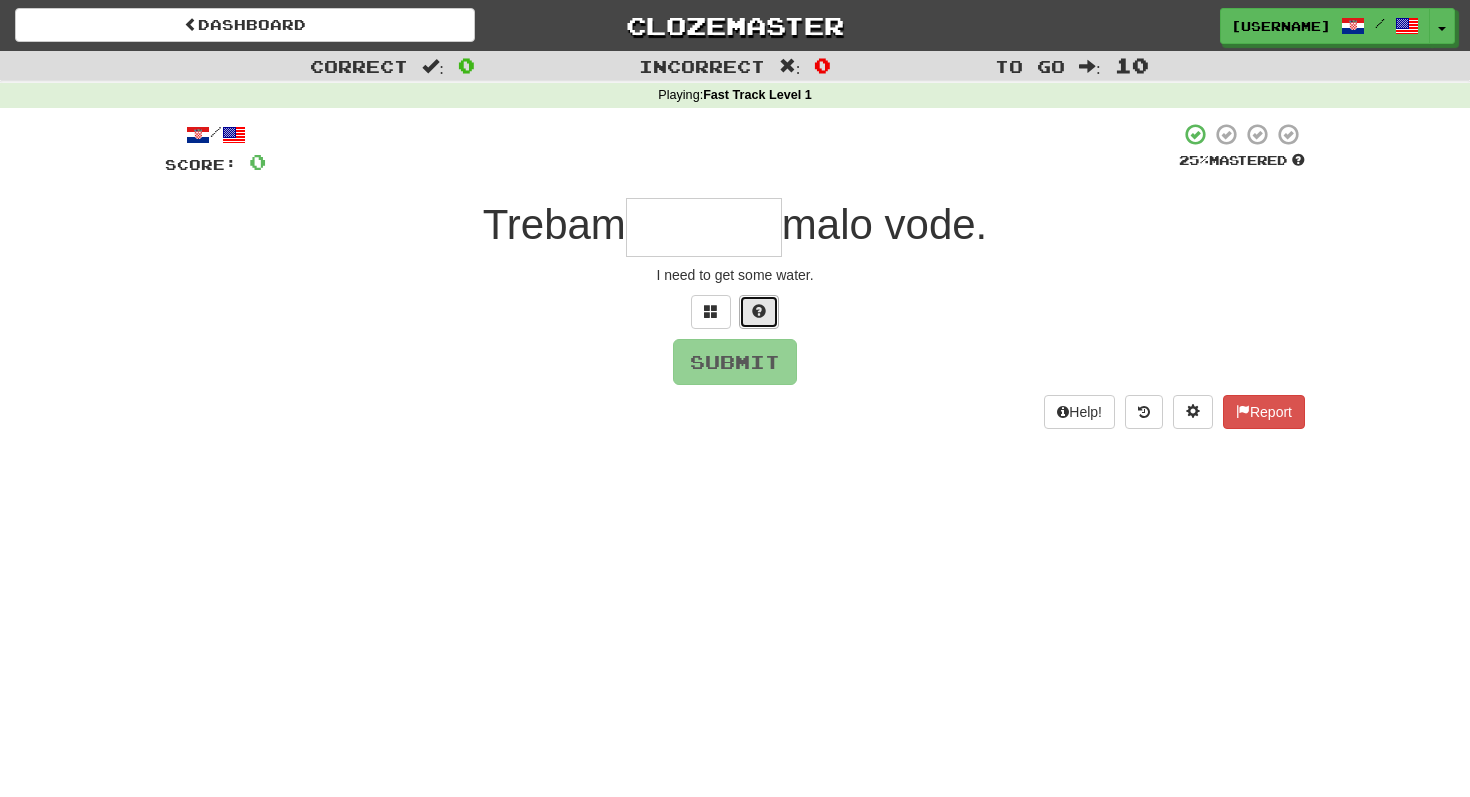 click at bounding box center [759, 311] 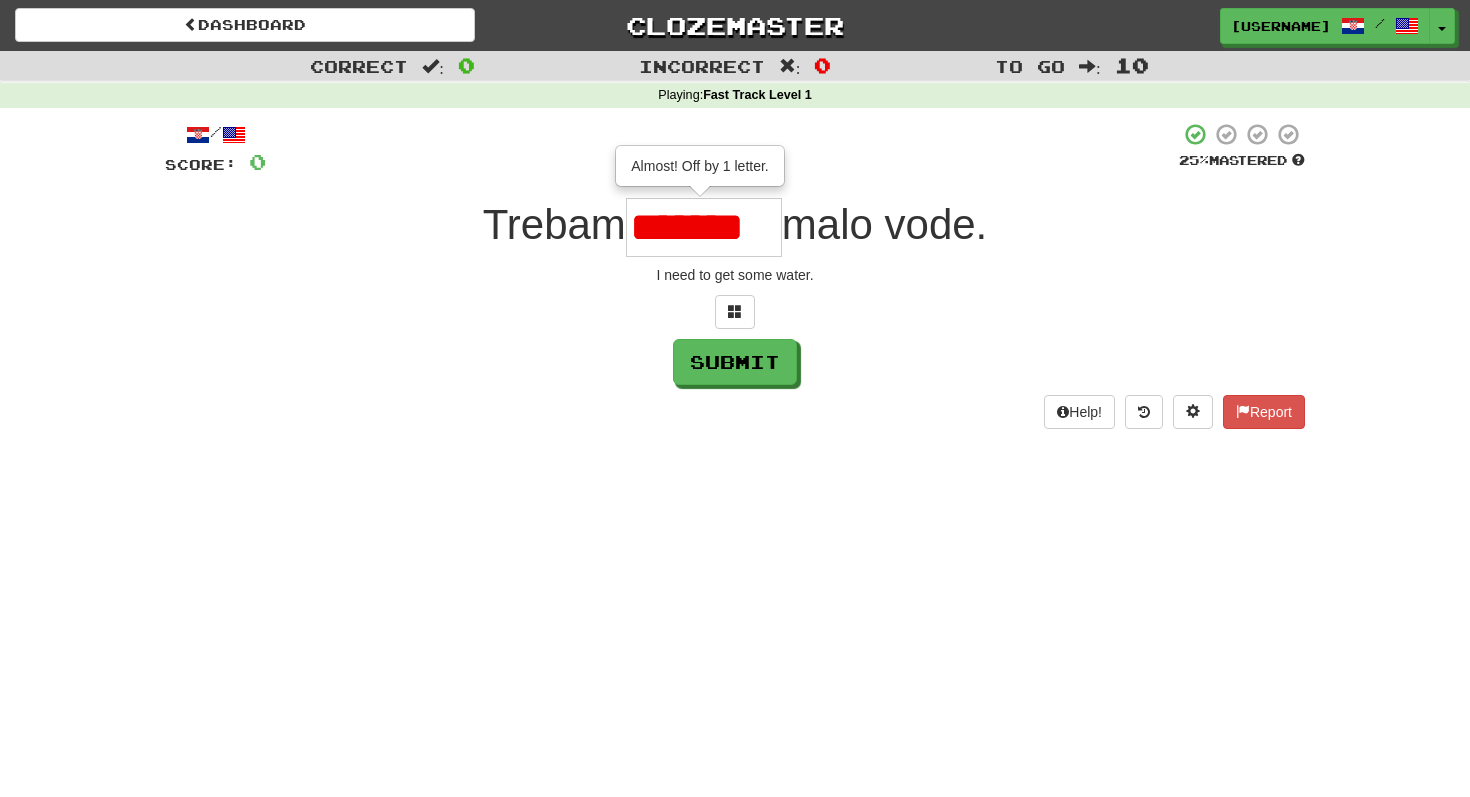 scroll, scrollTop: 0, scrollLeft: 0, axis: both 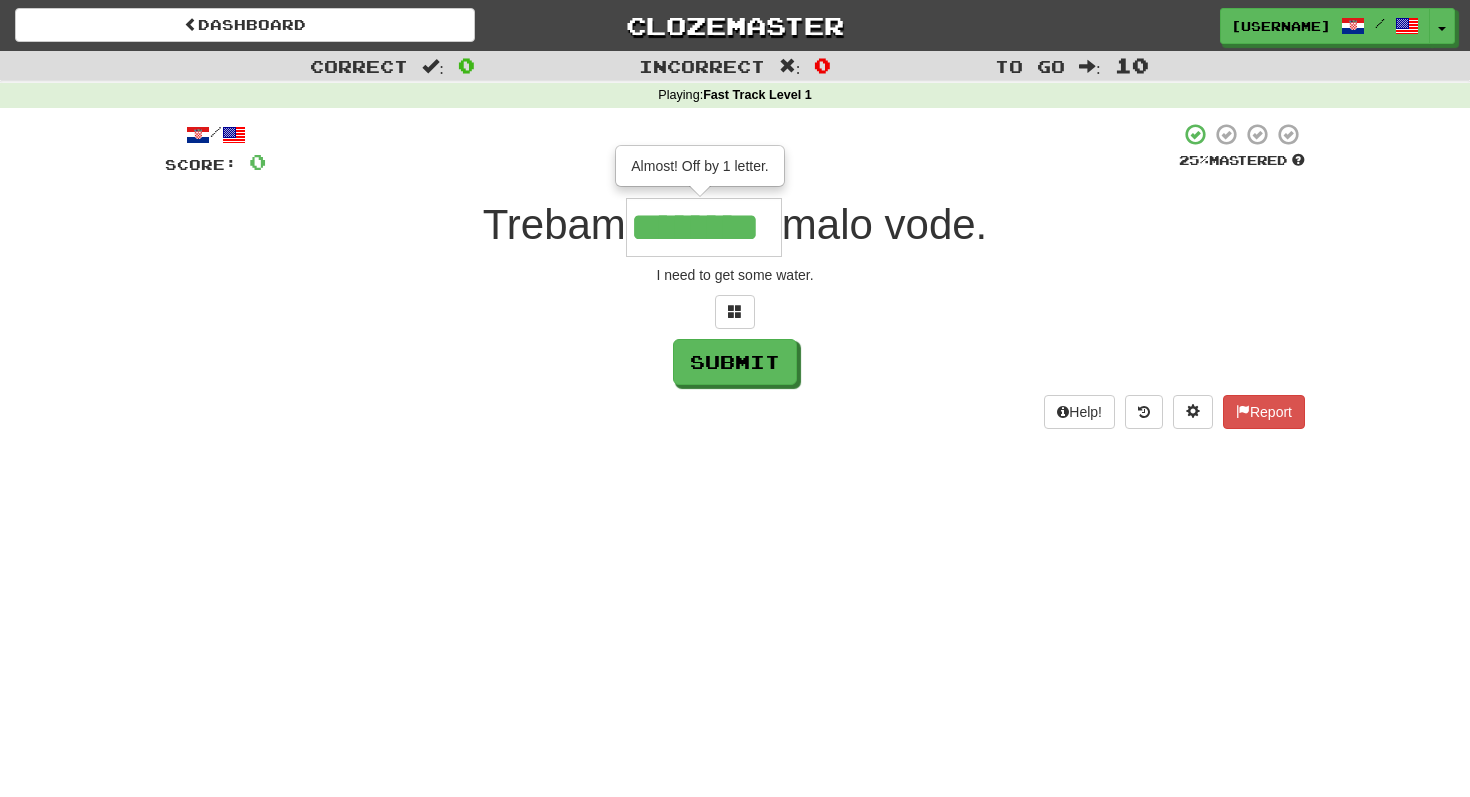 type on "********" 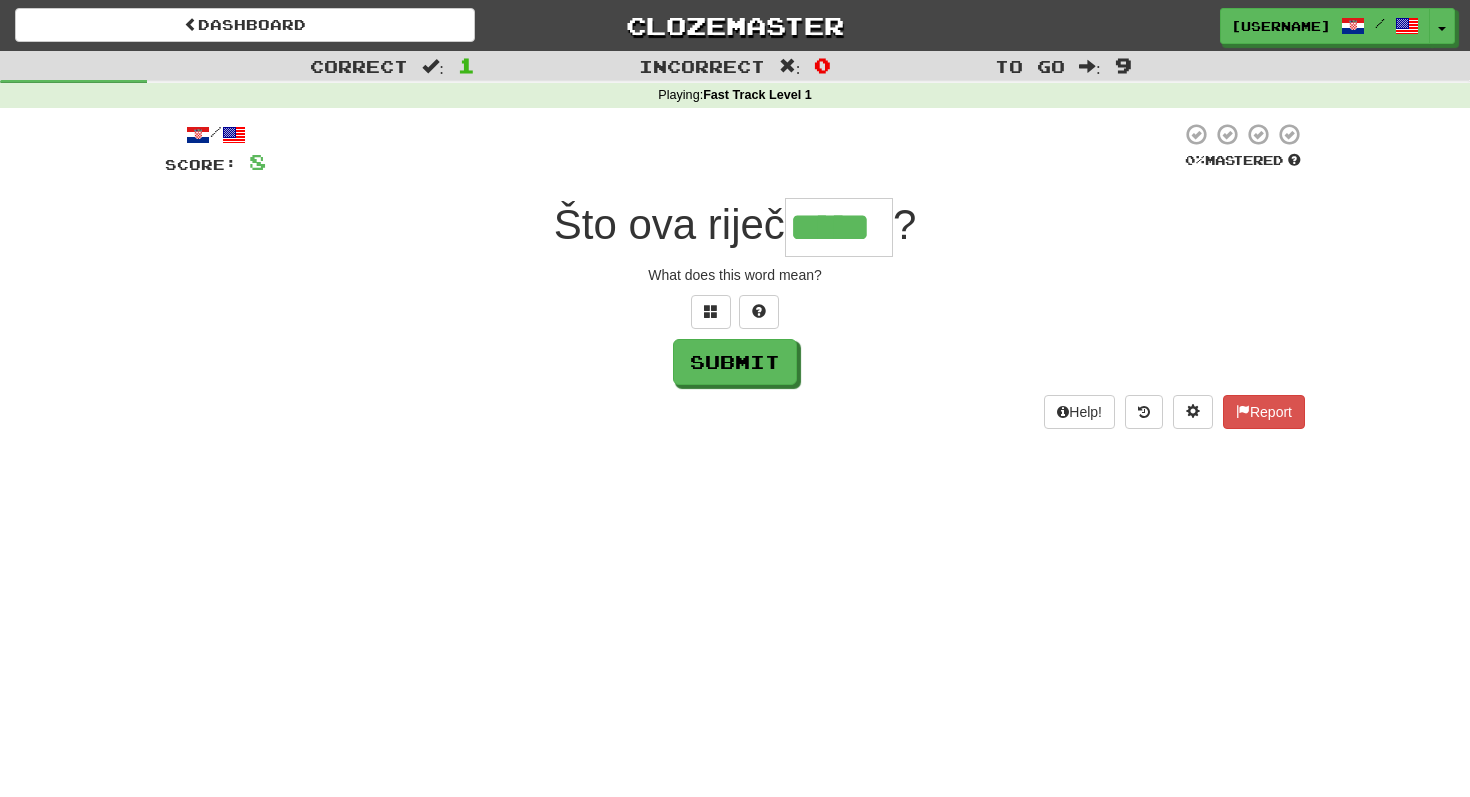 type on "*****" 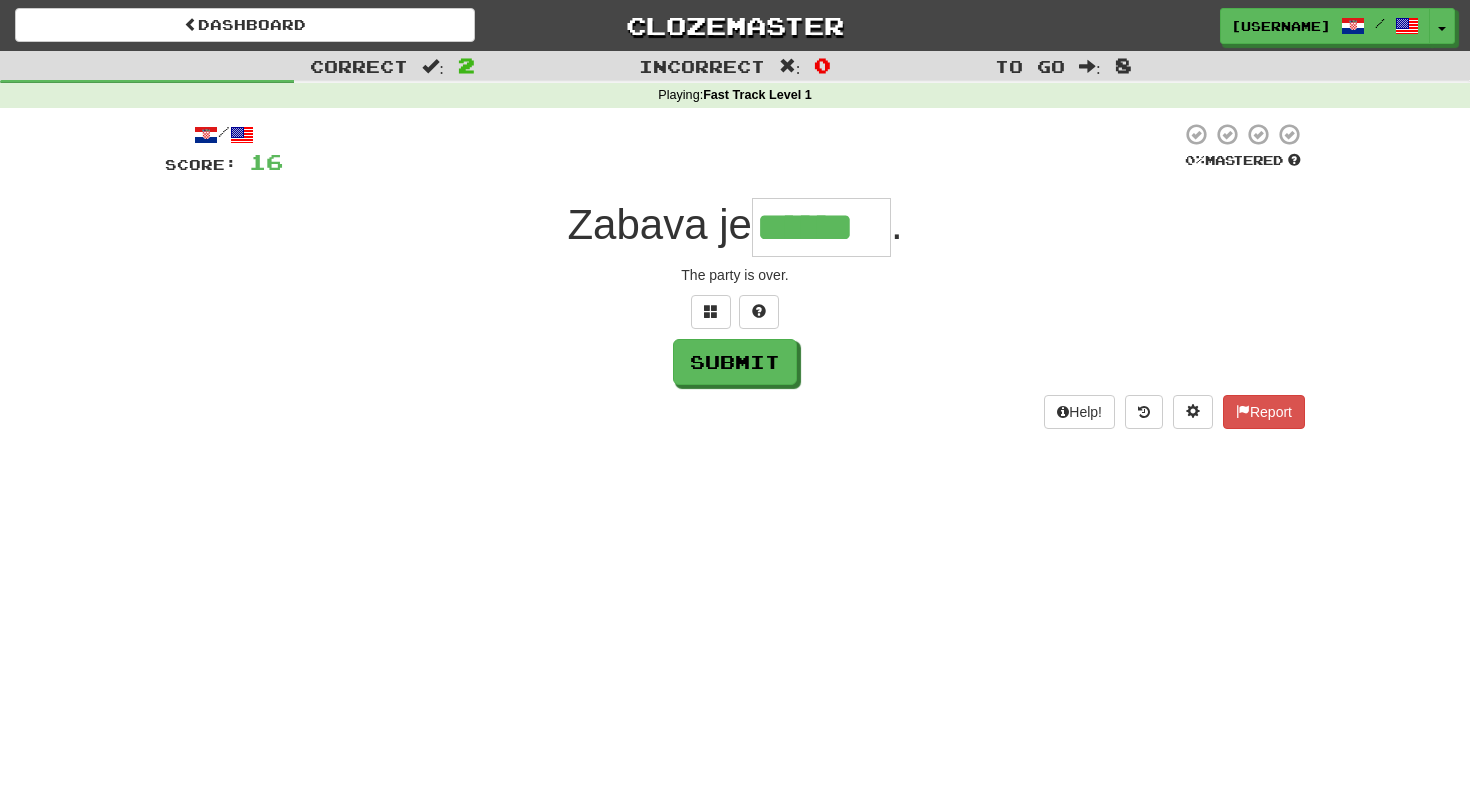 type on "******" 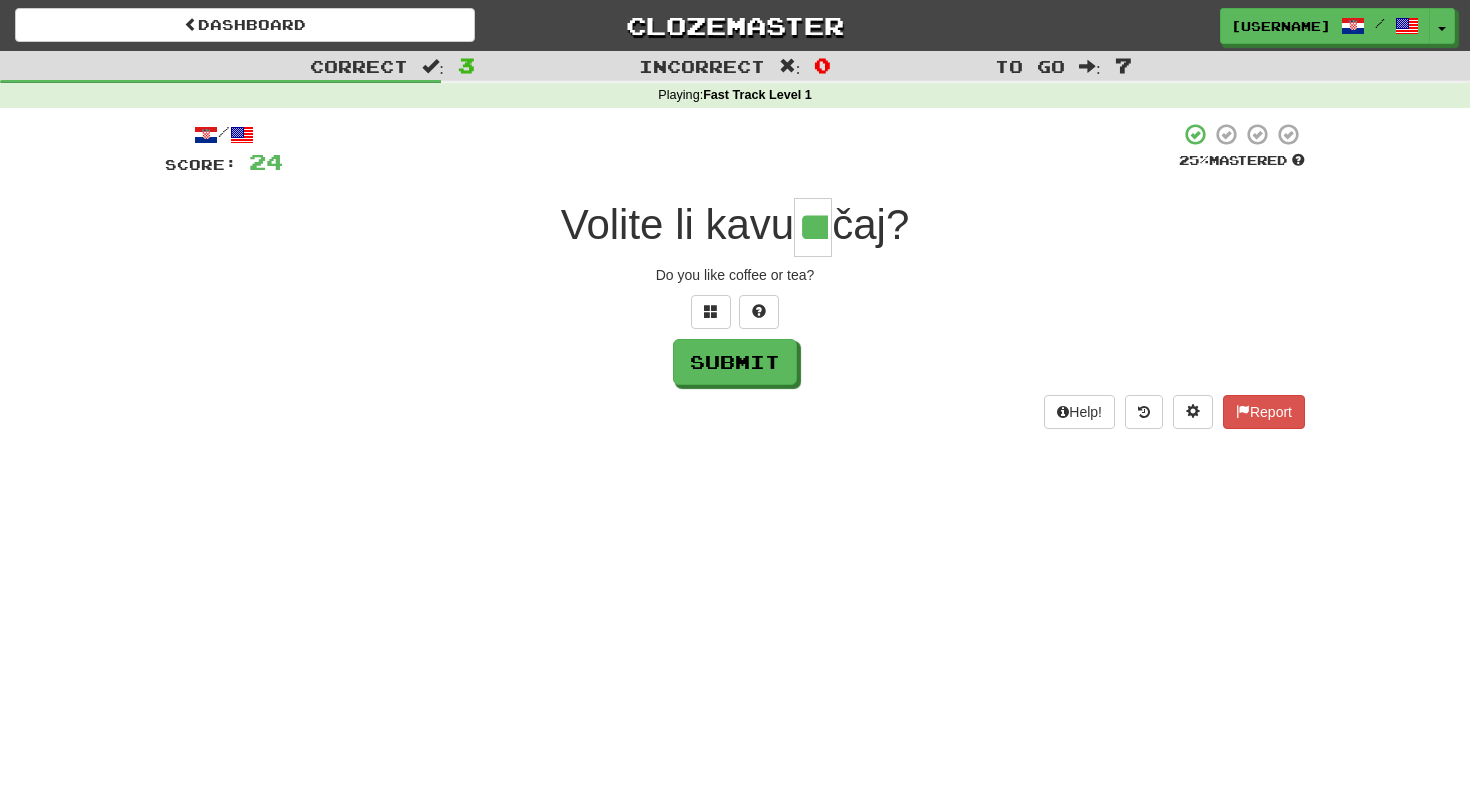 type on "***" 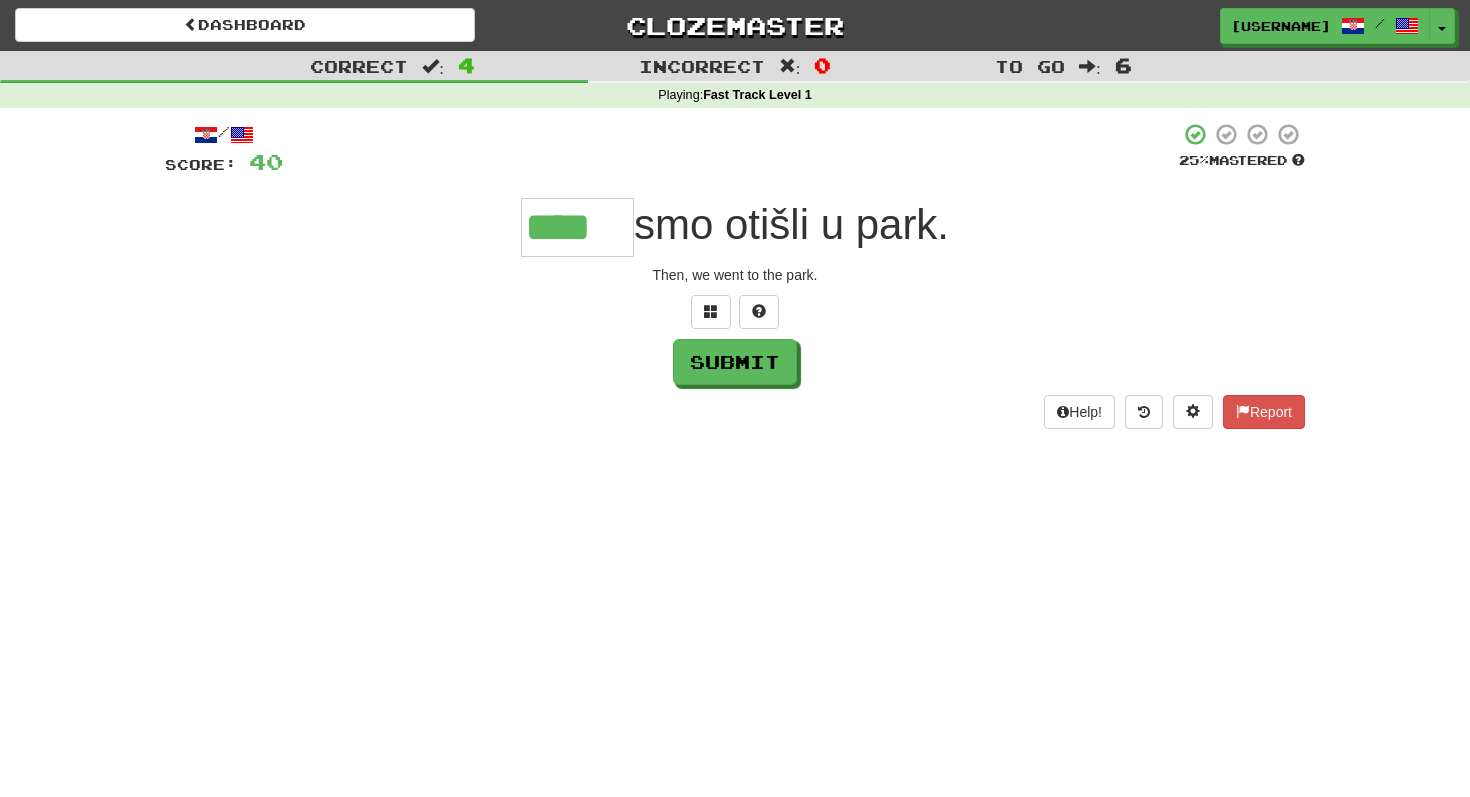type on "****" 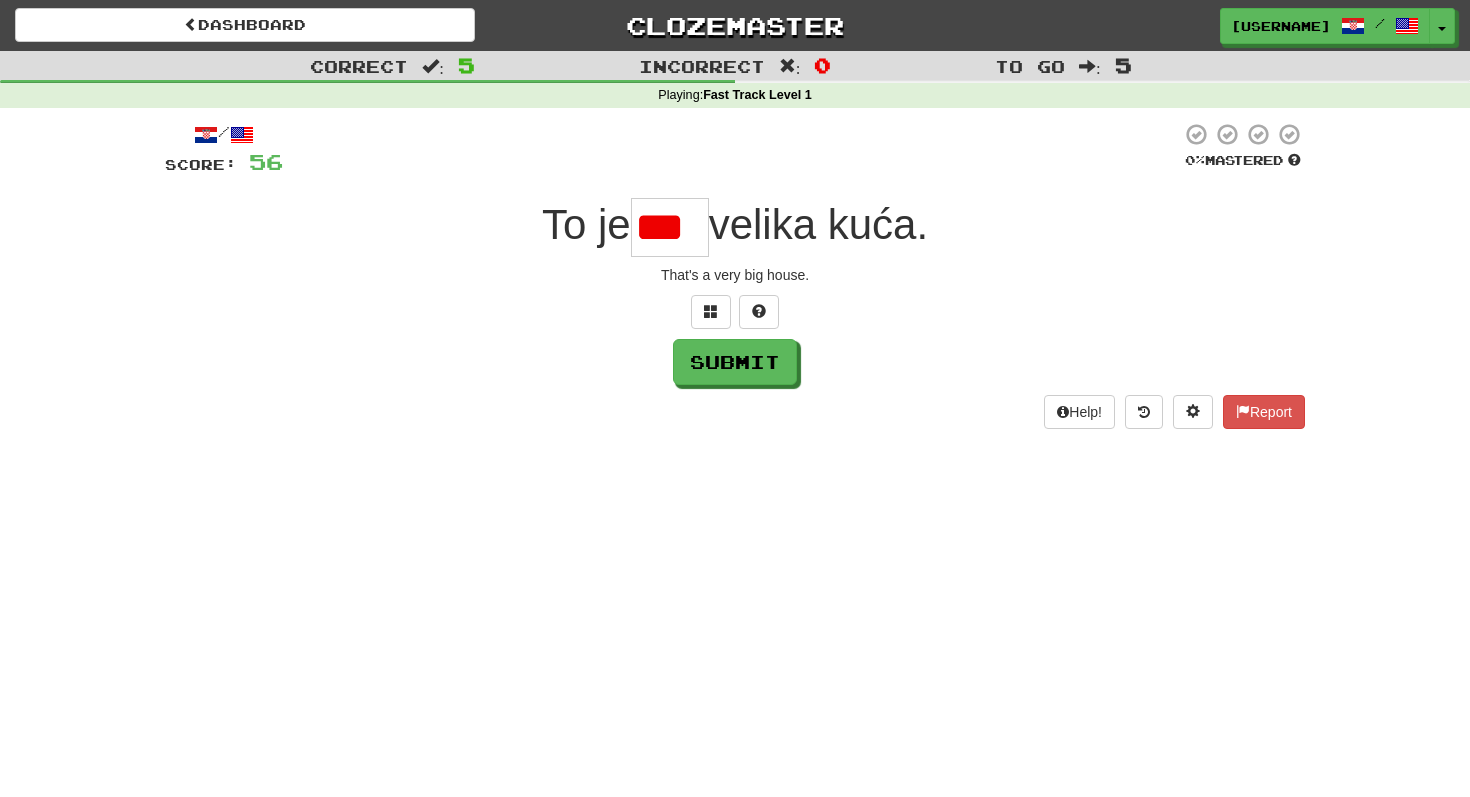 scroll, scrollTop: 0, scrollLeft: 0, axis: both 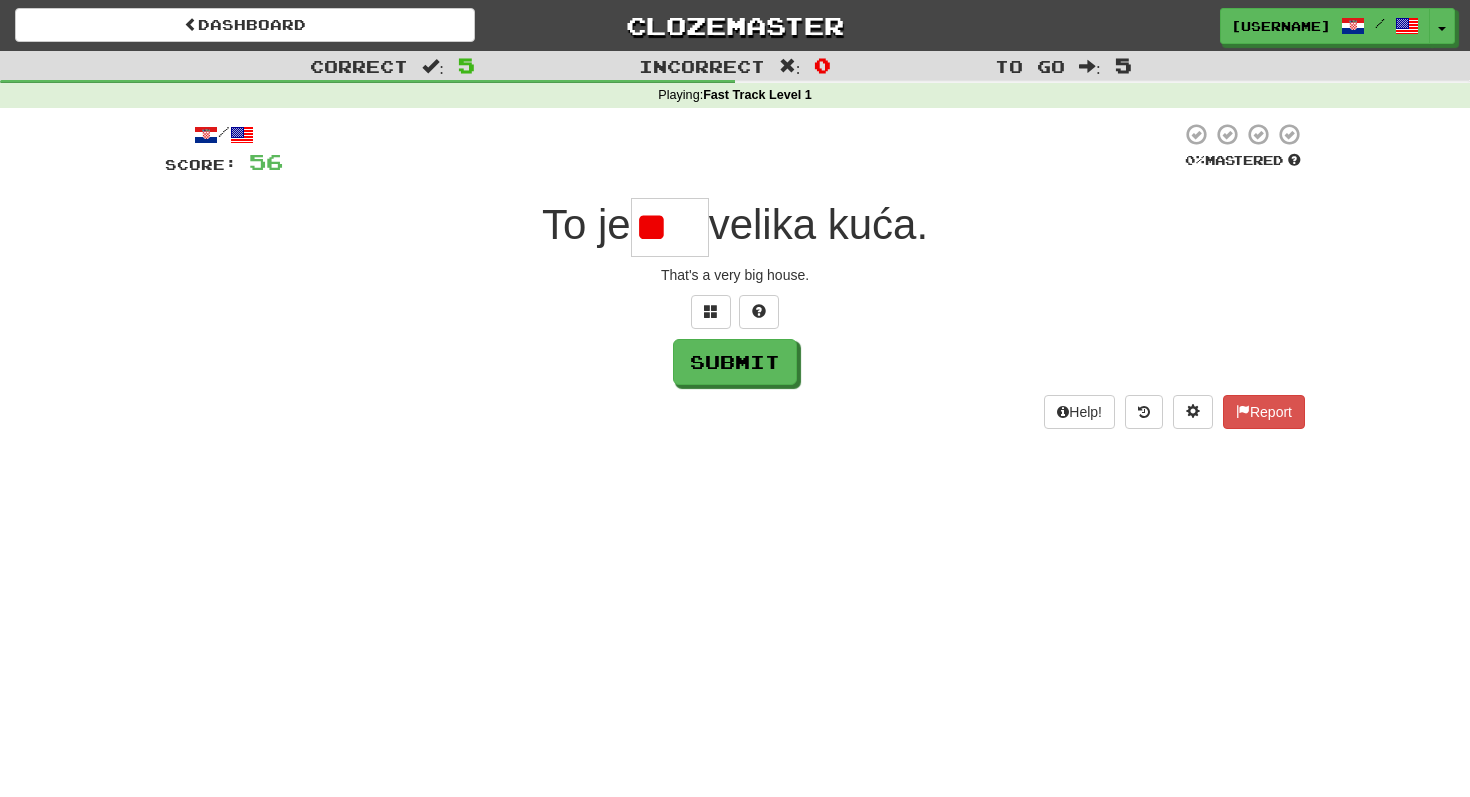 type on "*" 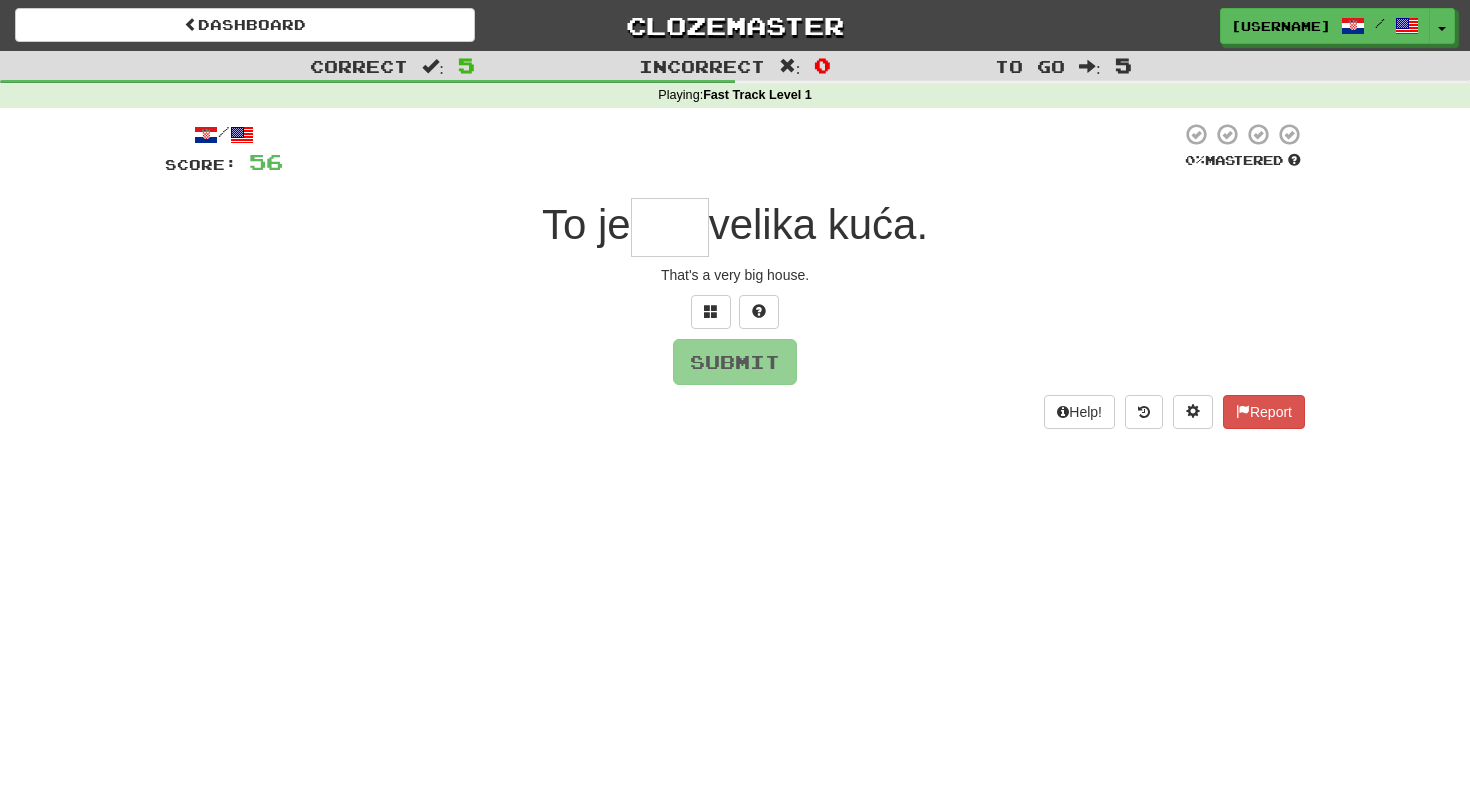 type on "*" 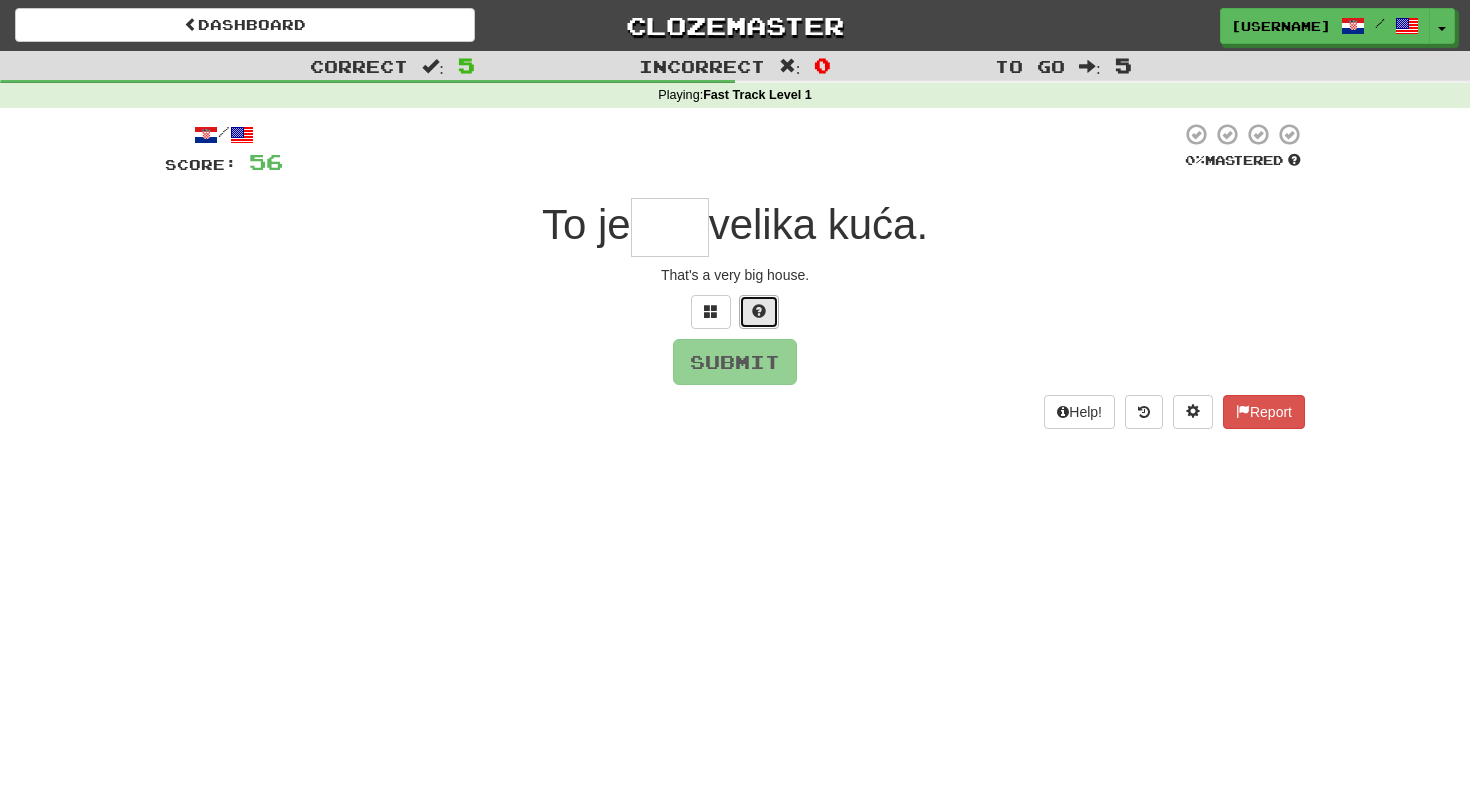 click at bounding box center (759, 311) 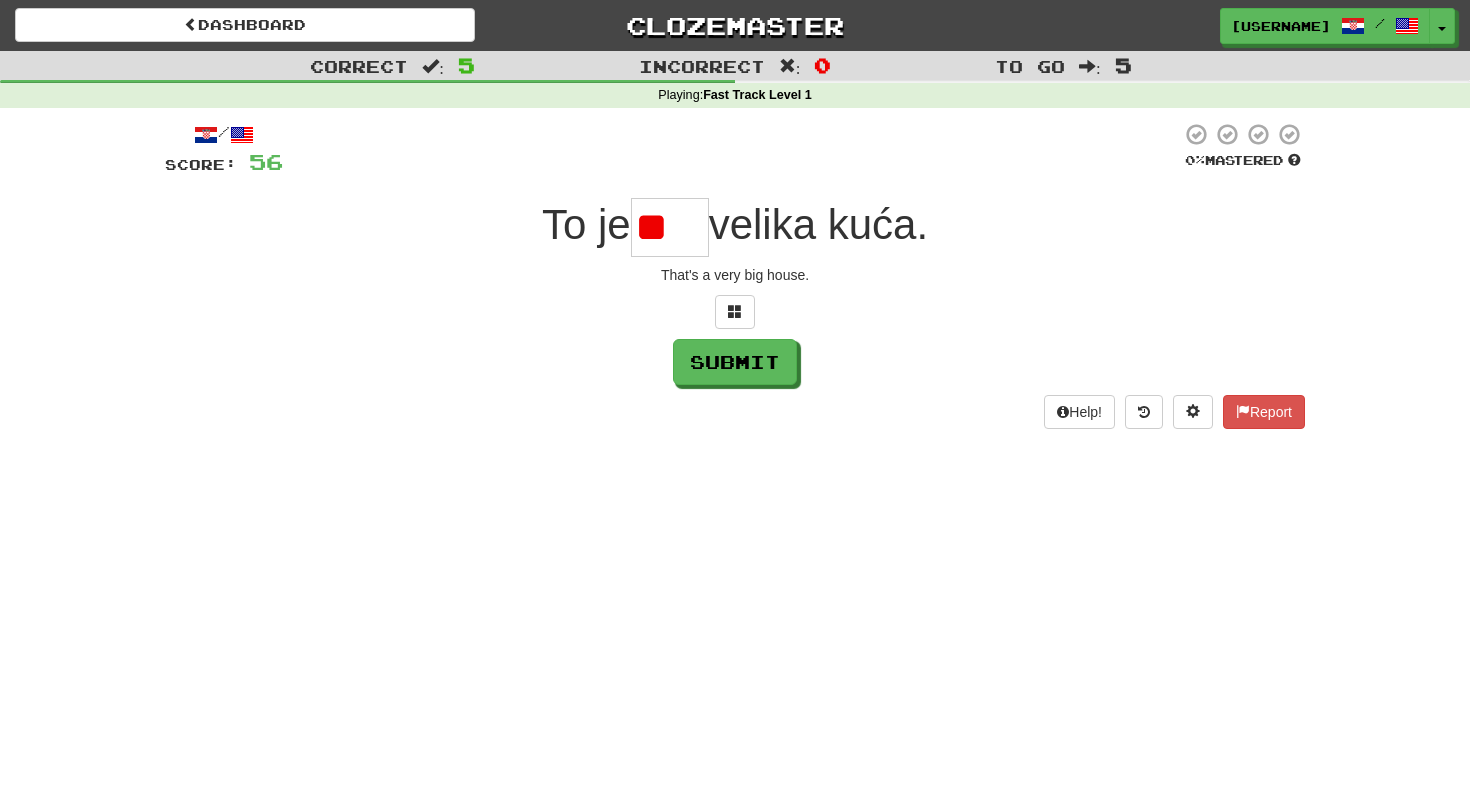 type on "*" 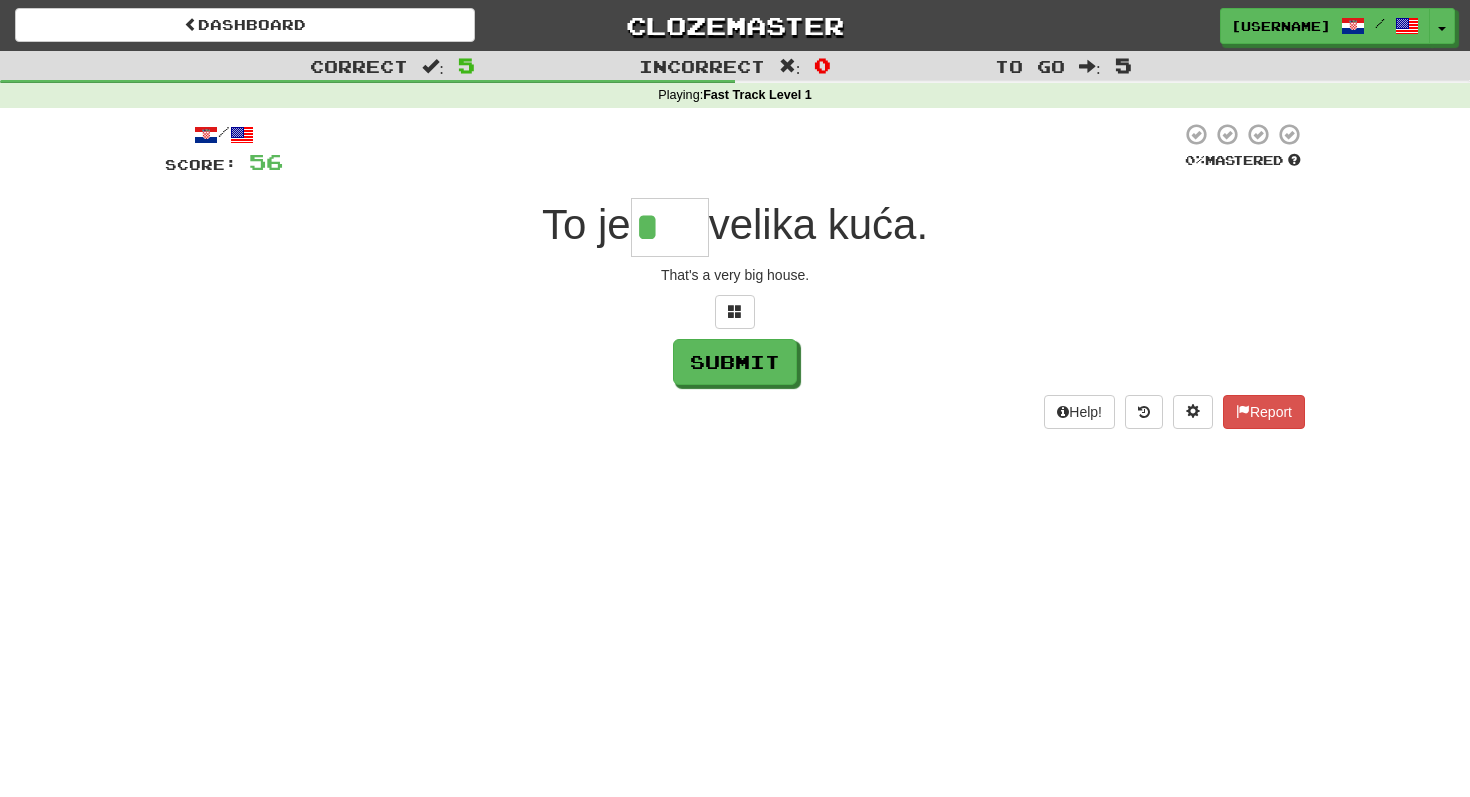 type on "****" 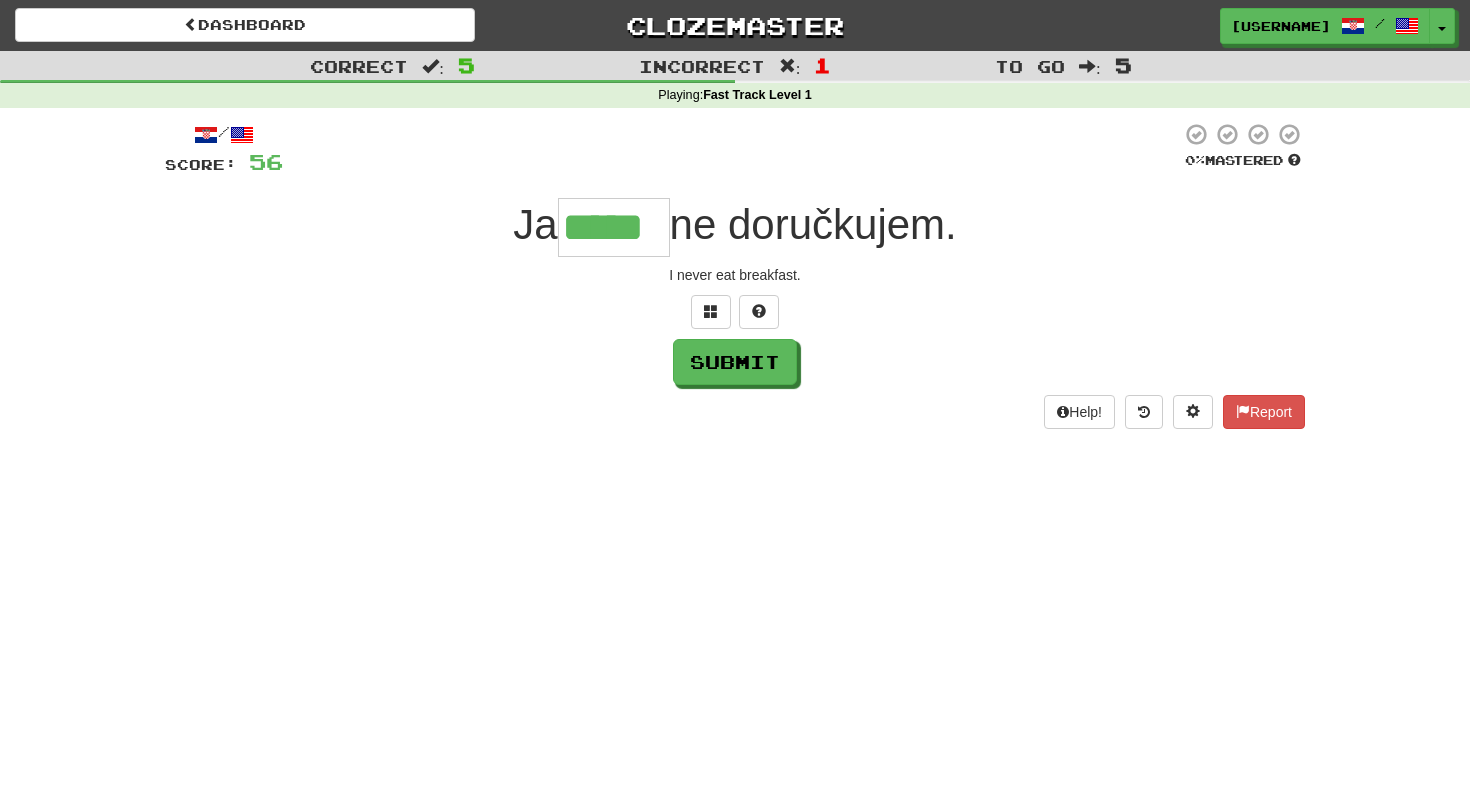 type on "*****" 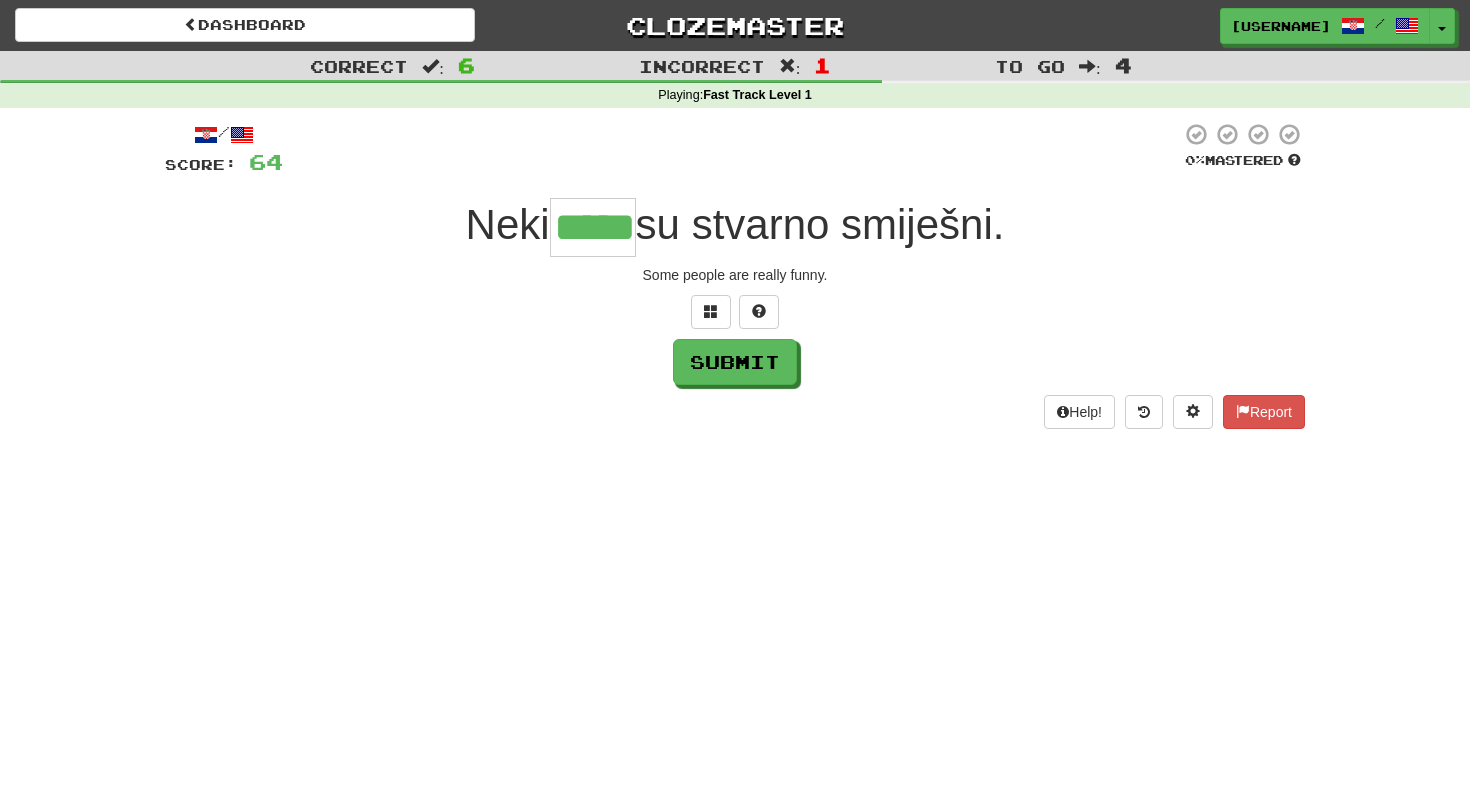 type on "*****" 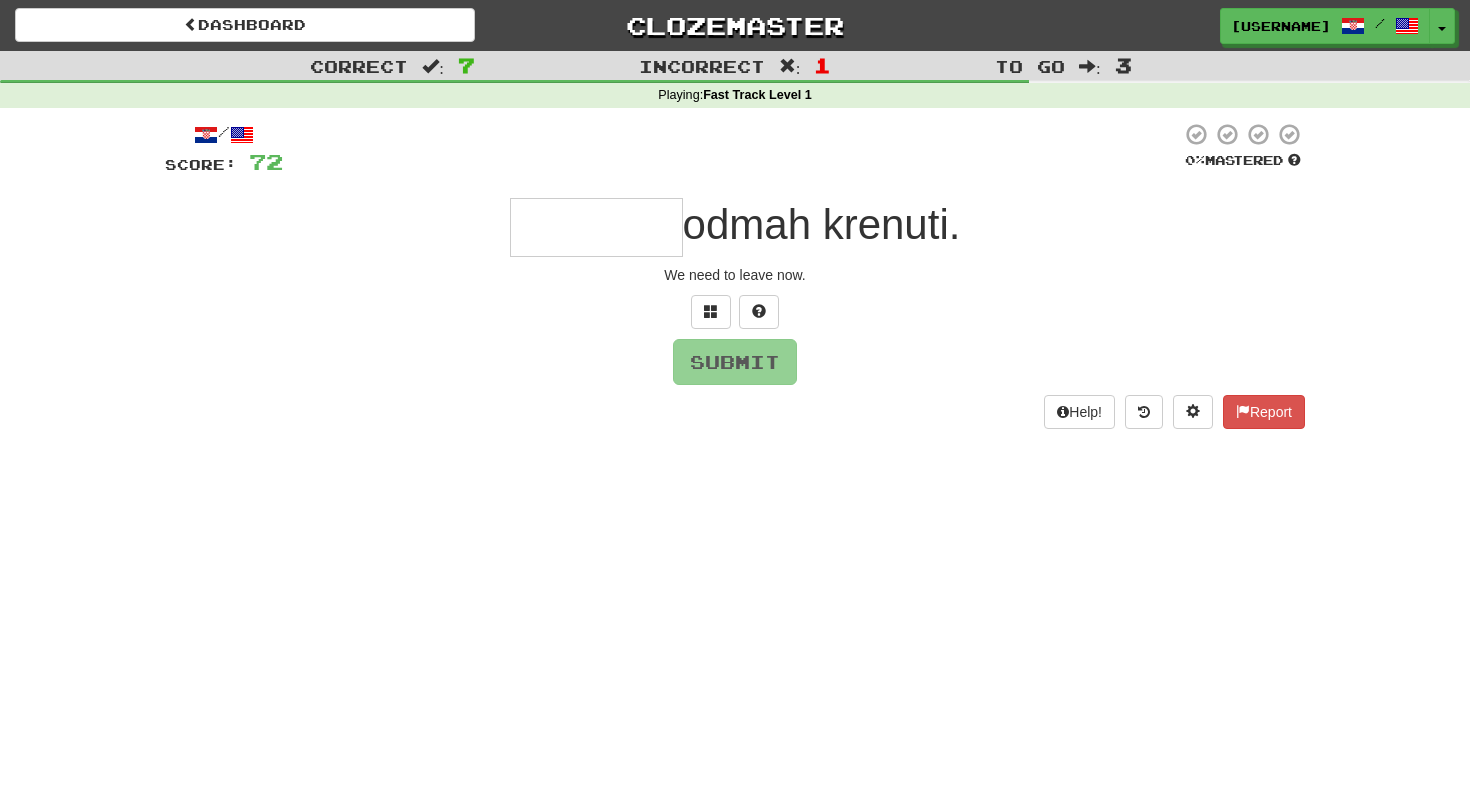 type on "*" 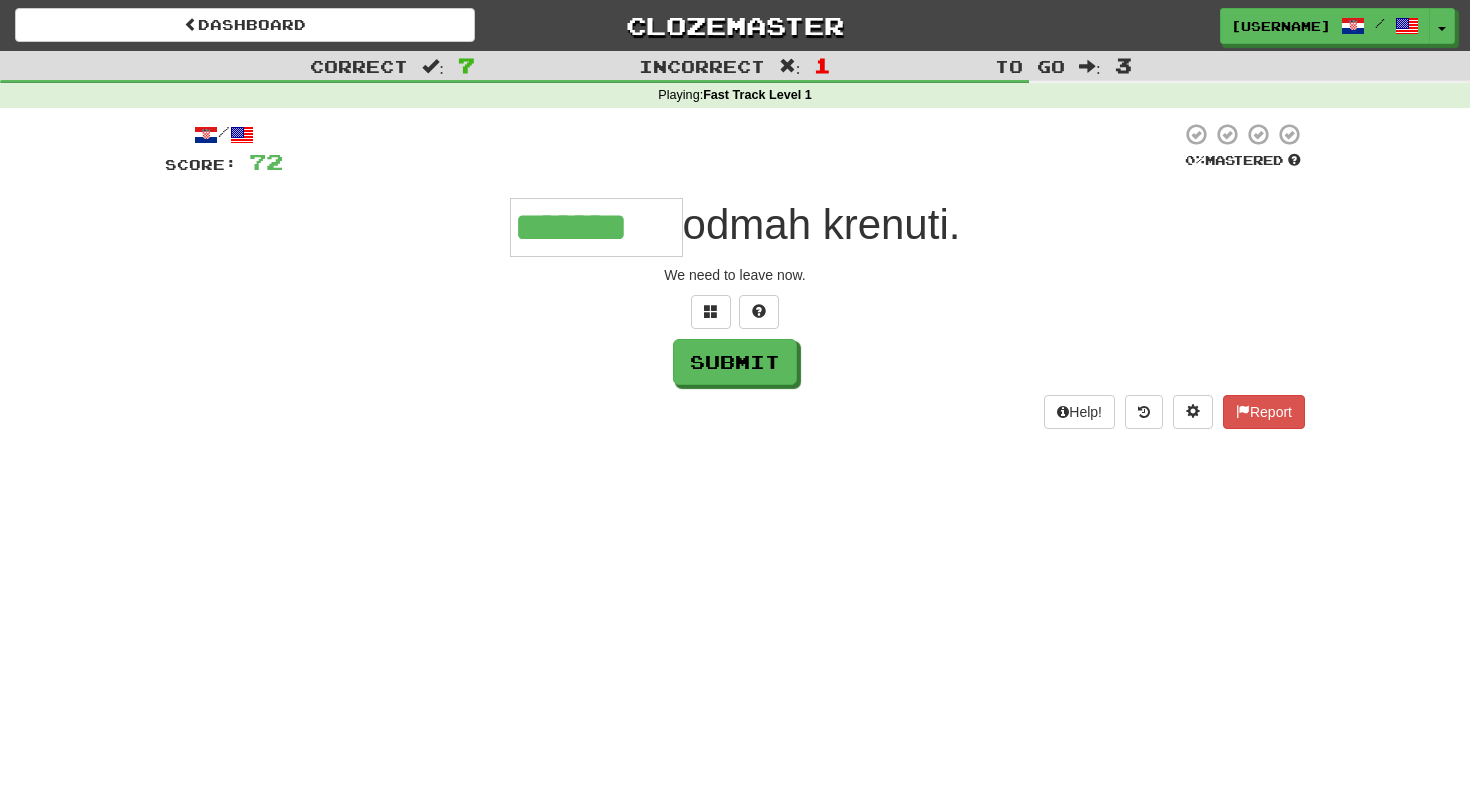 type on "*******" 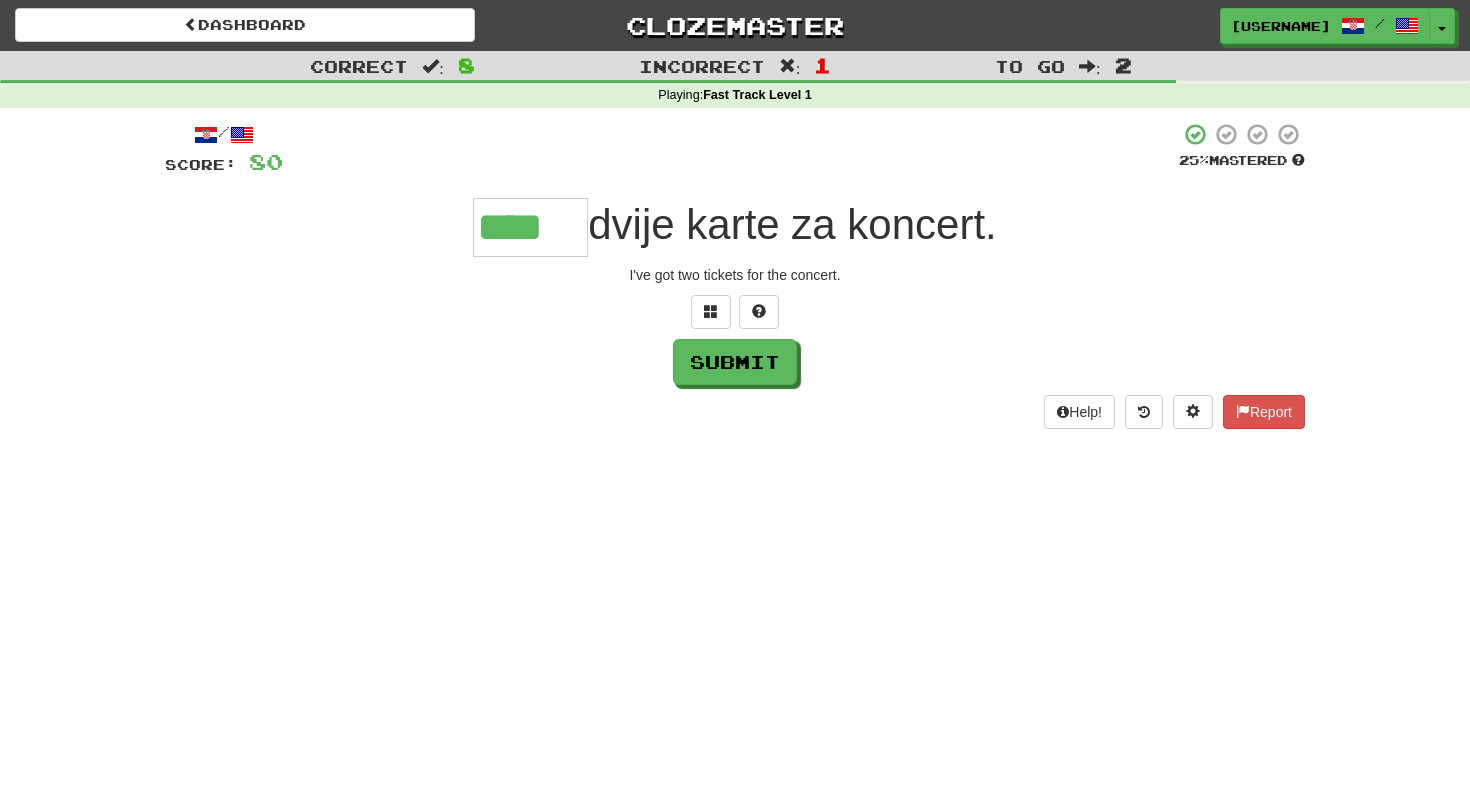 type on "****" 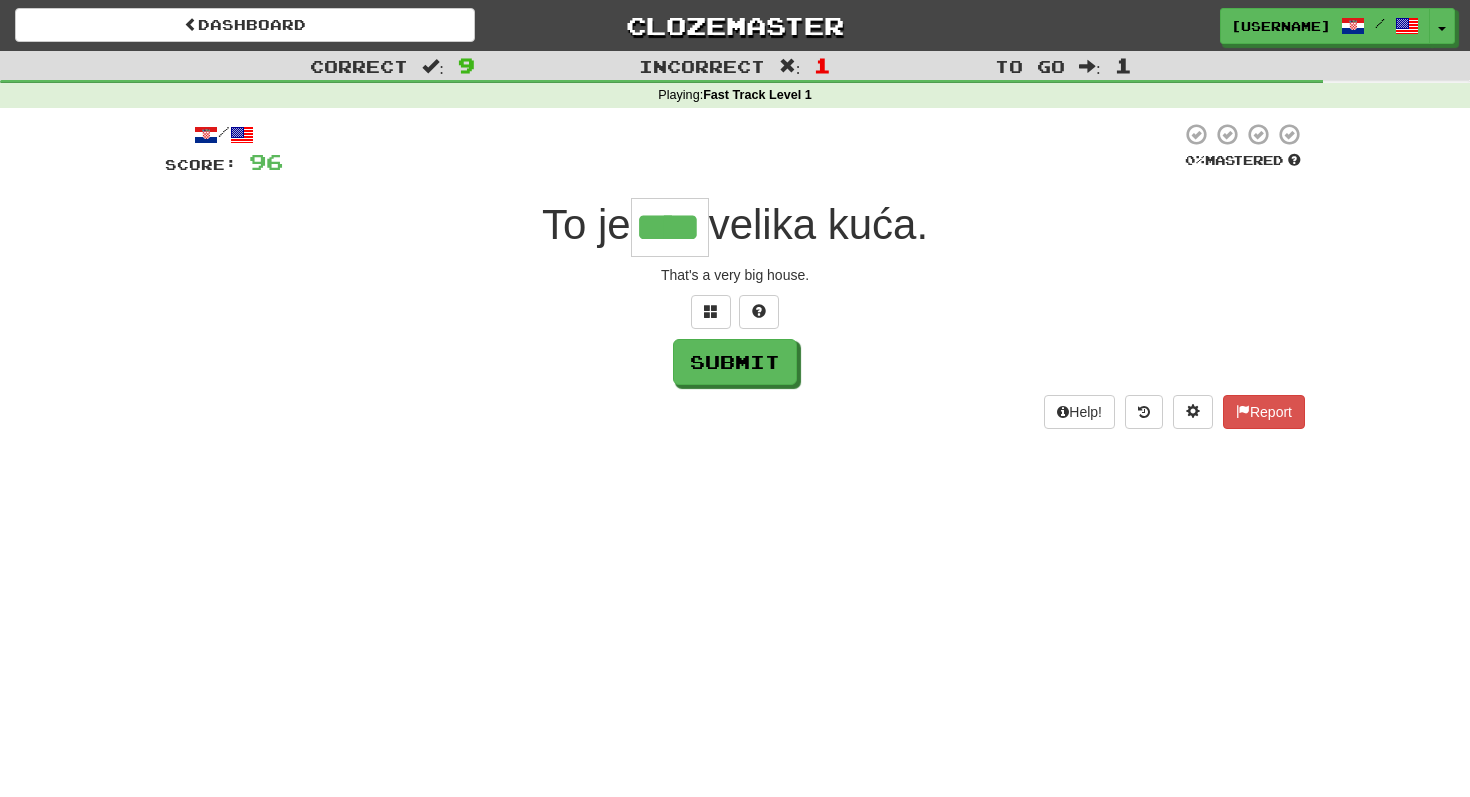 type on "****" 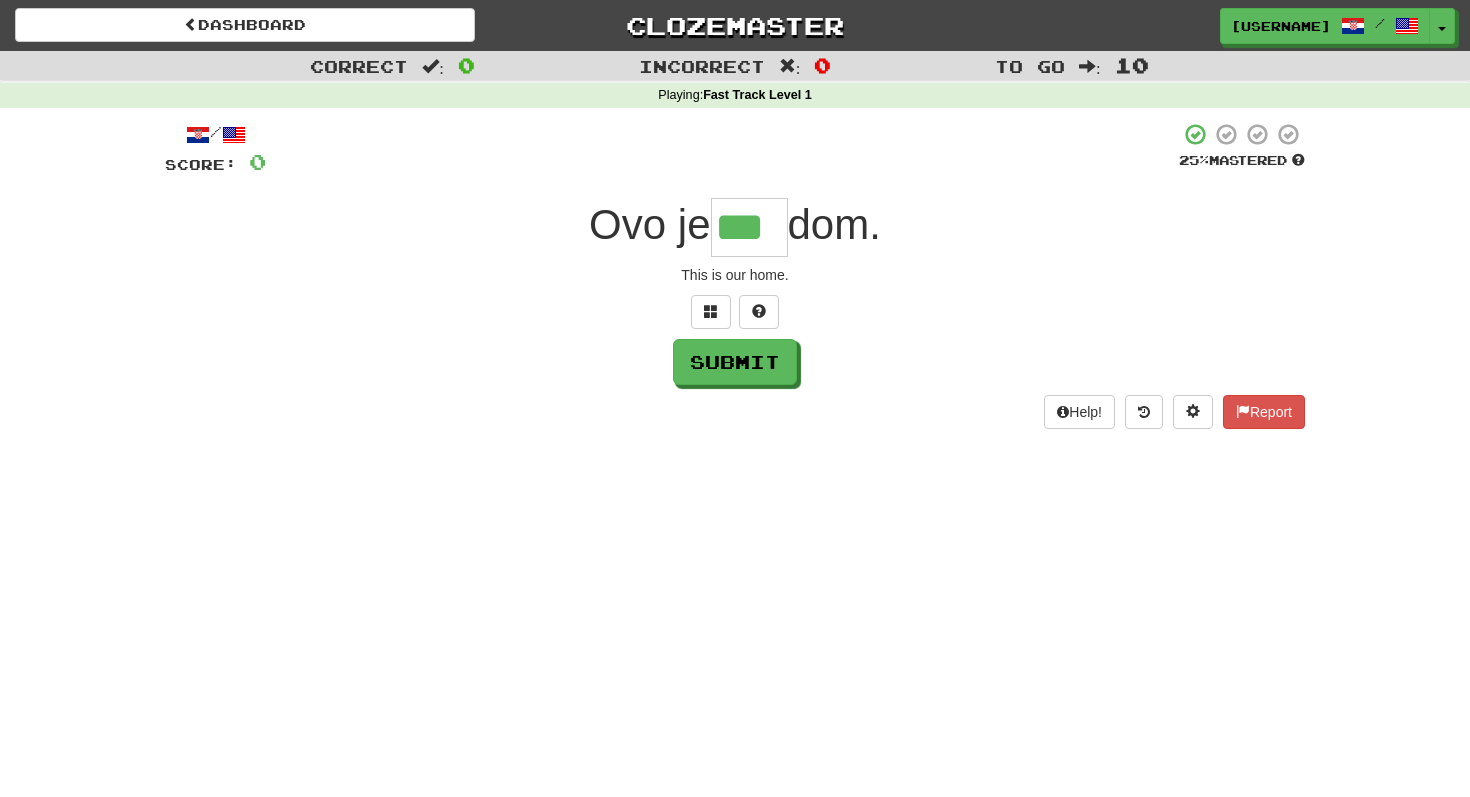 type on "***" 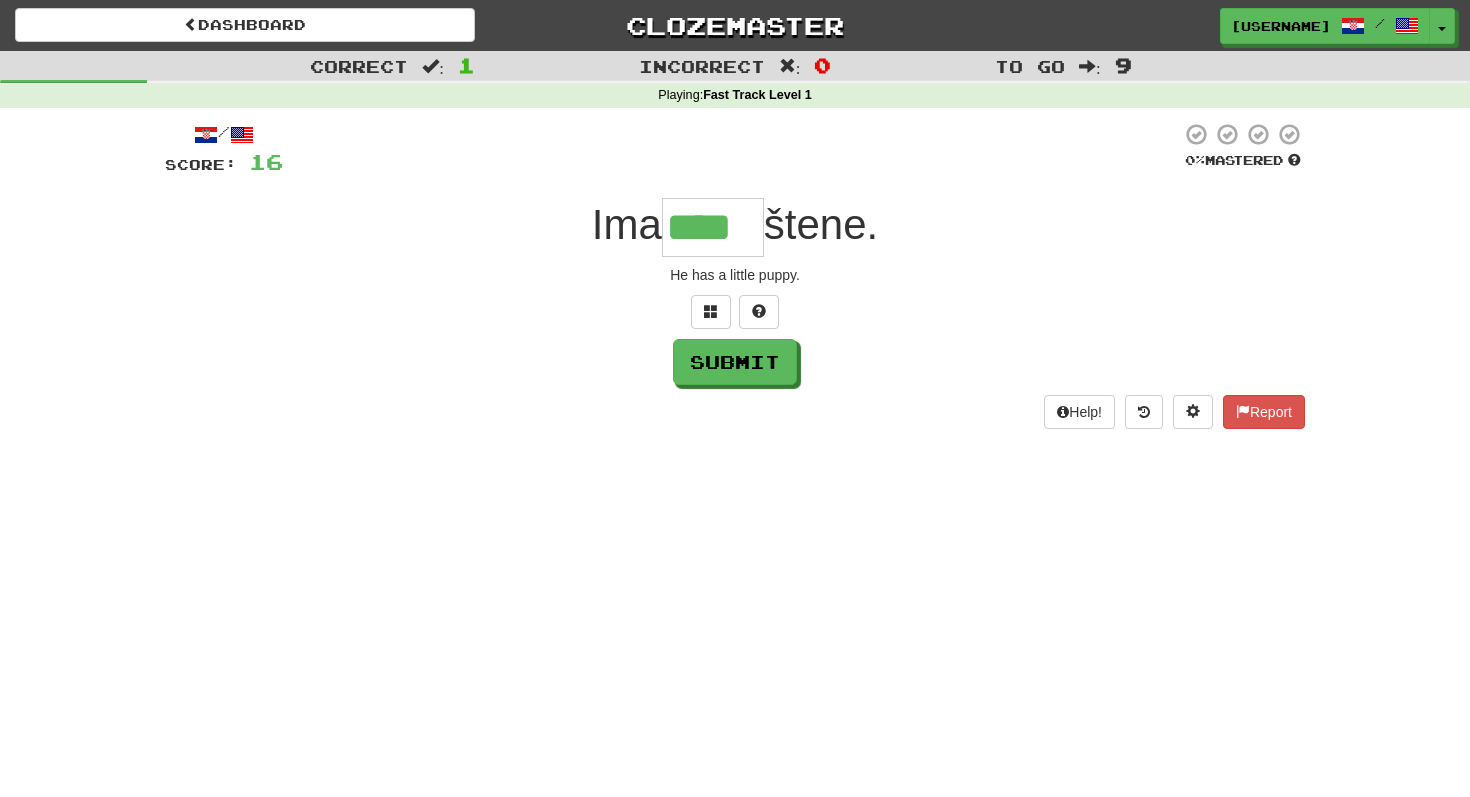 scroll, scrollTop: 0, scrollLeft: 0, axis: both 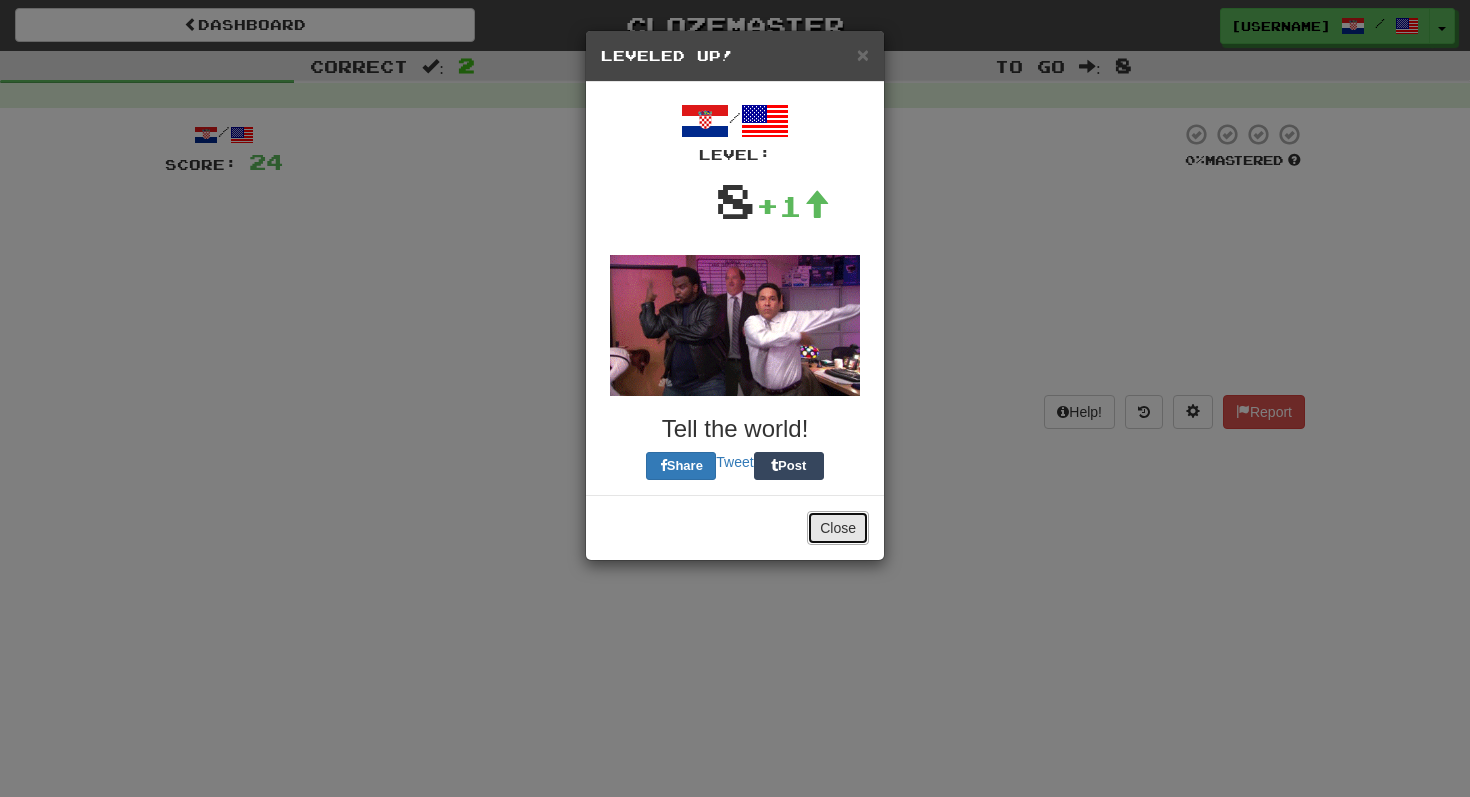click on "Close" at bounding box center [838, 528] 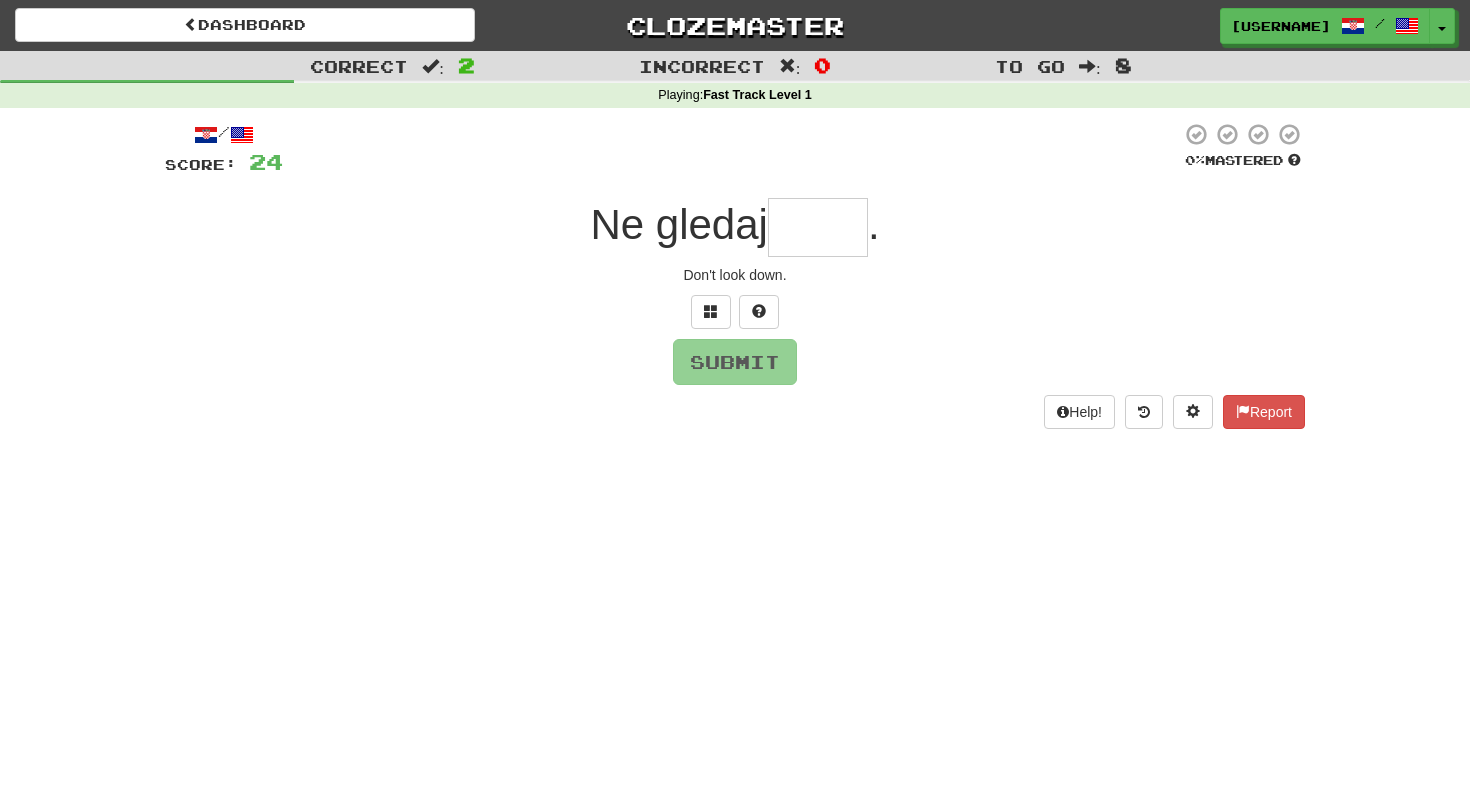 click at bounding box center (818, 227) 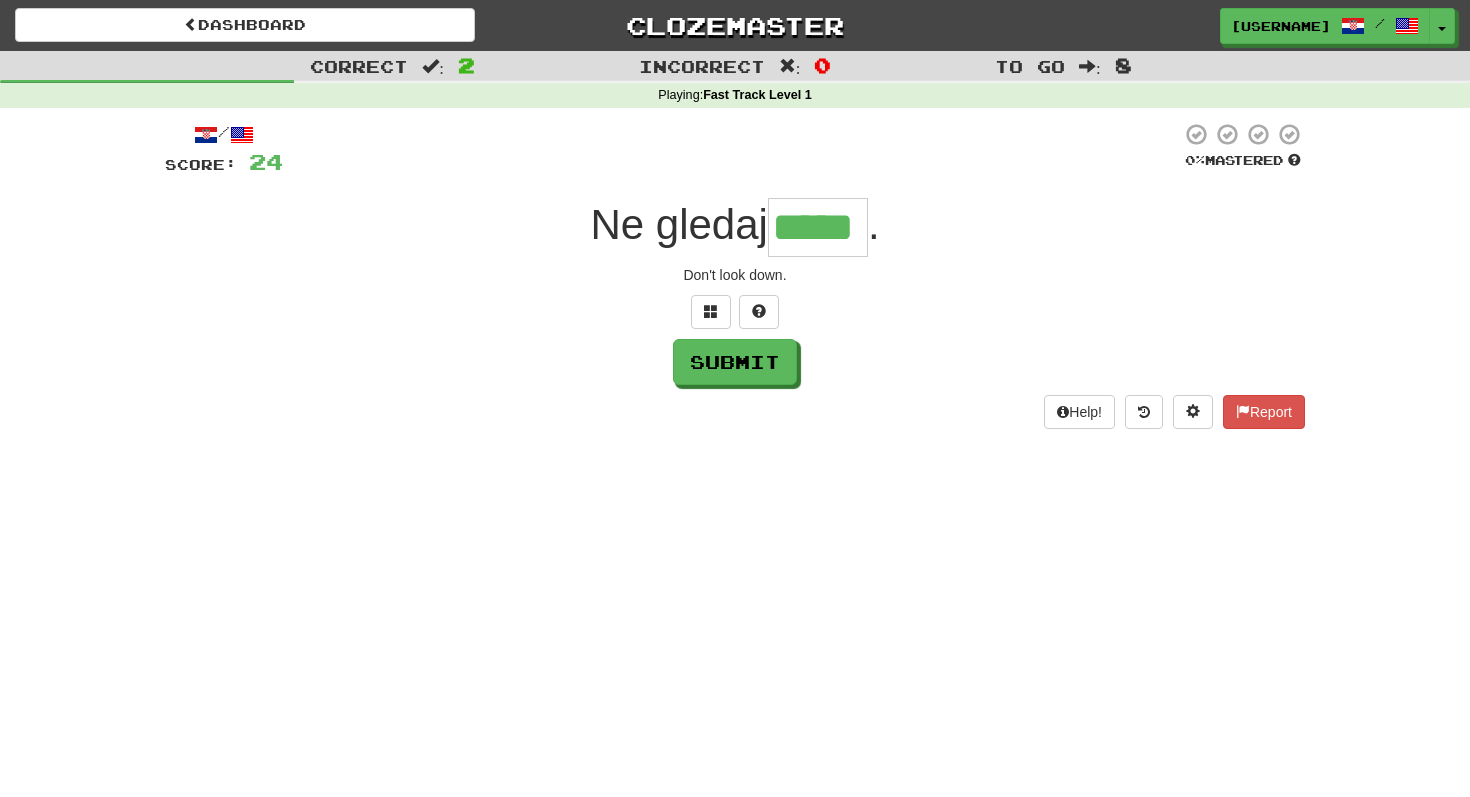 type on "*****" 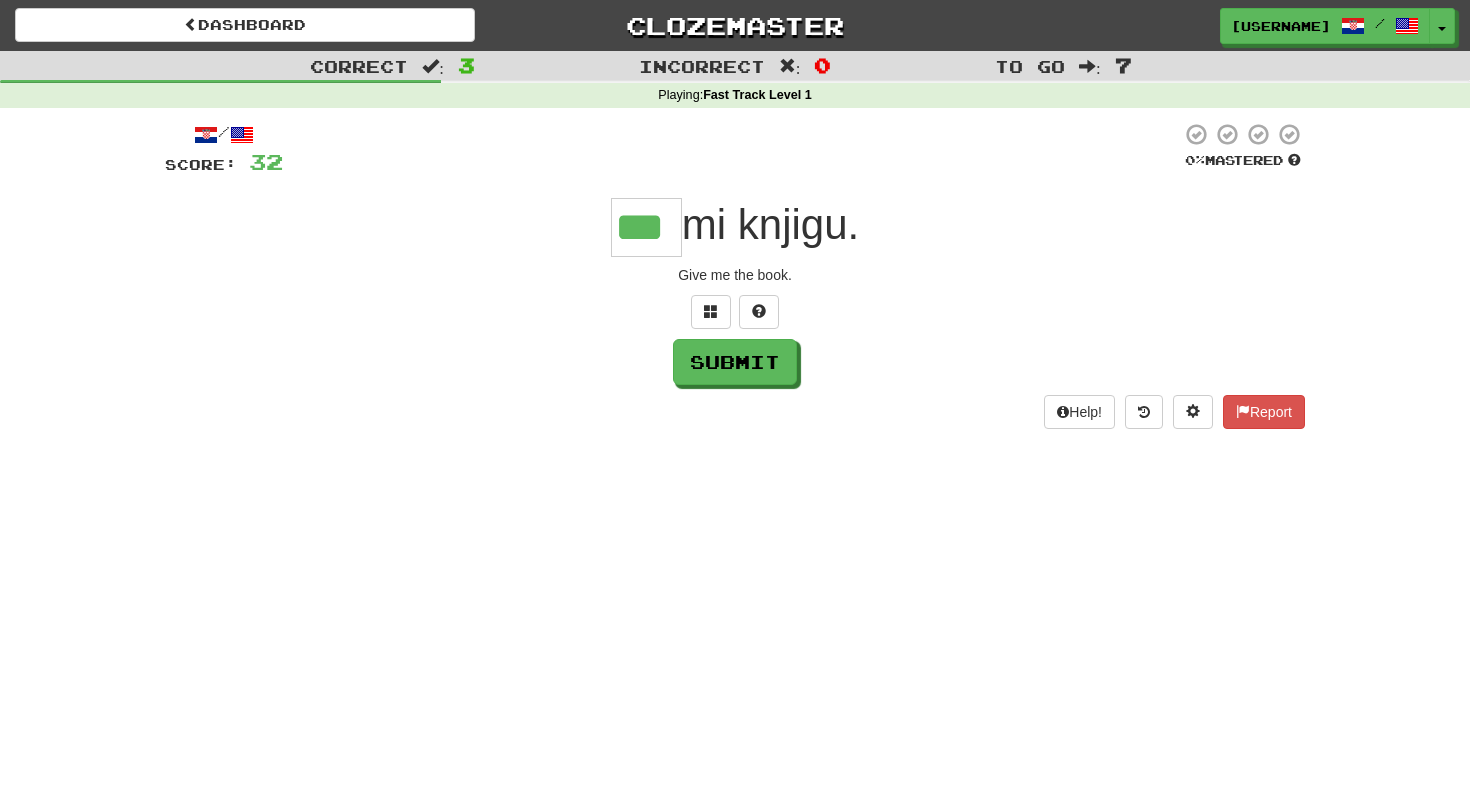 type on "***" 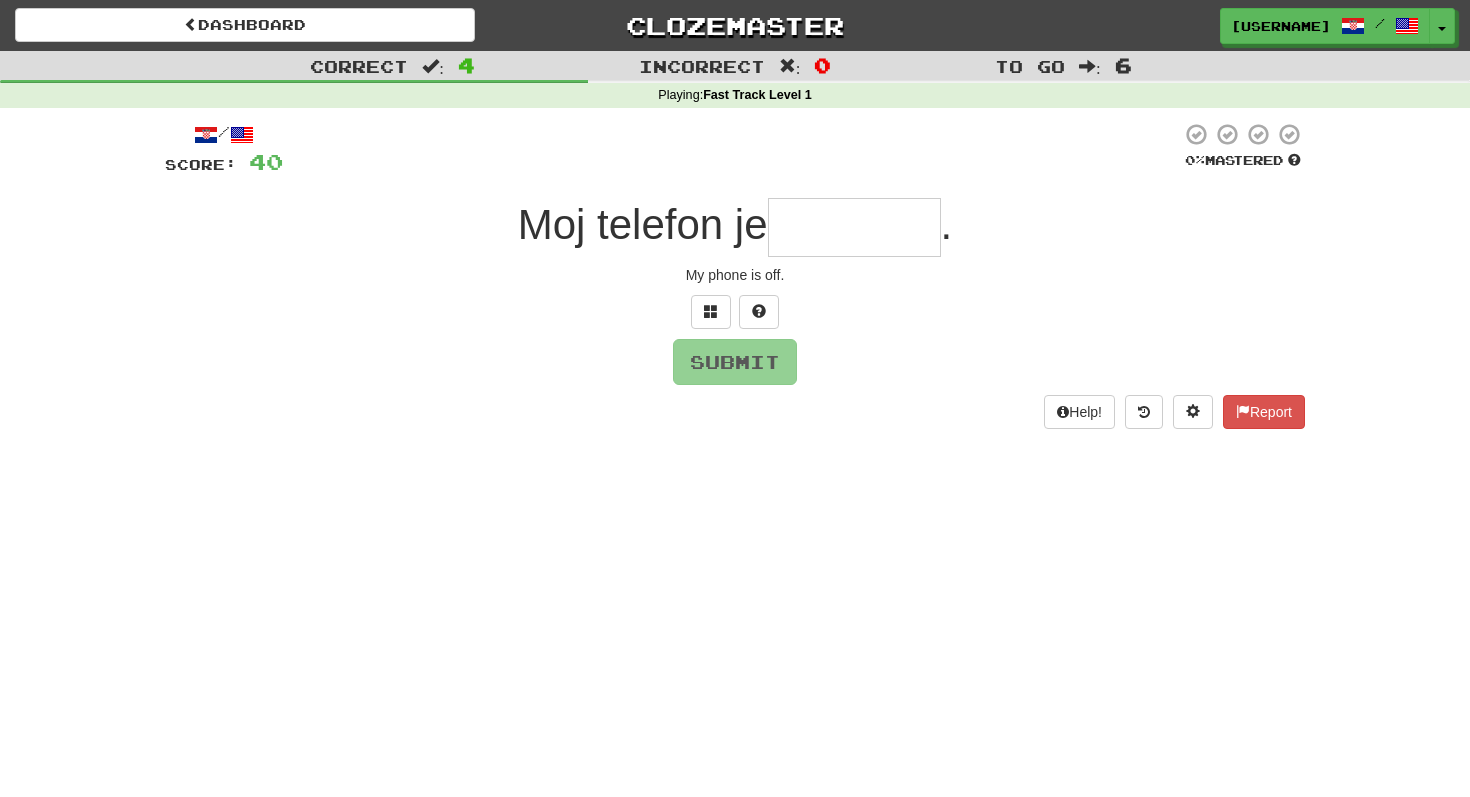 type on "*" 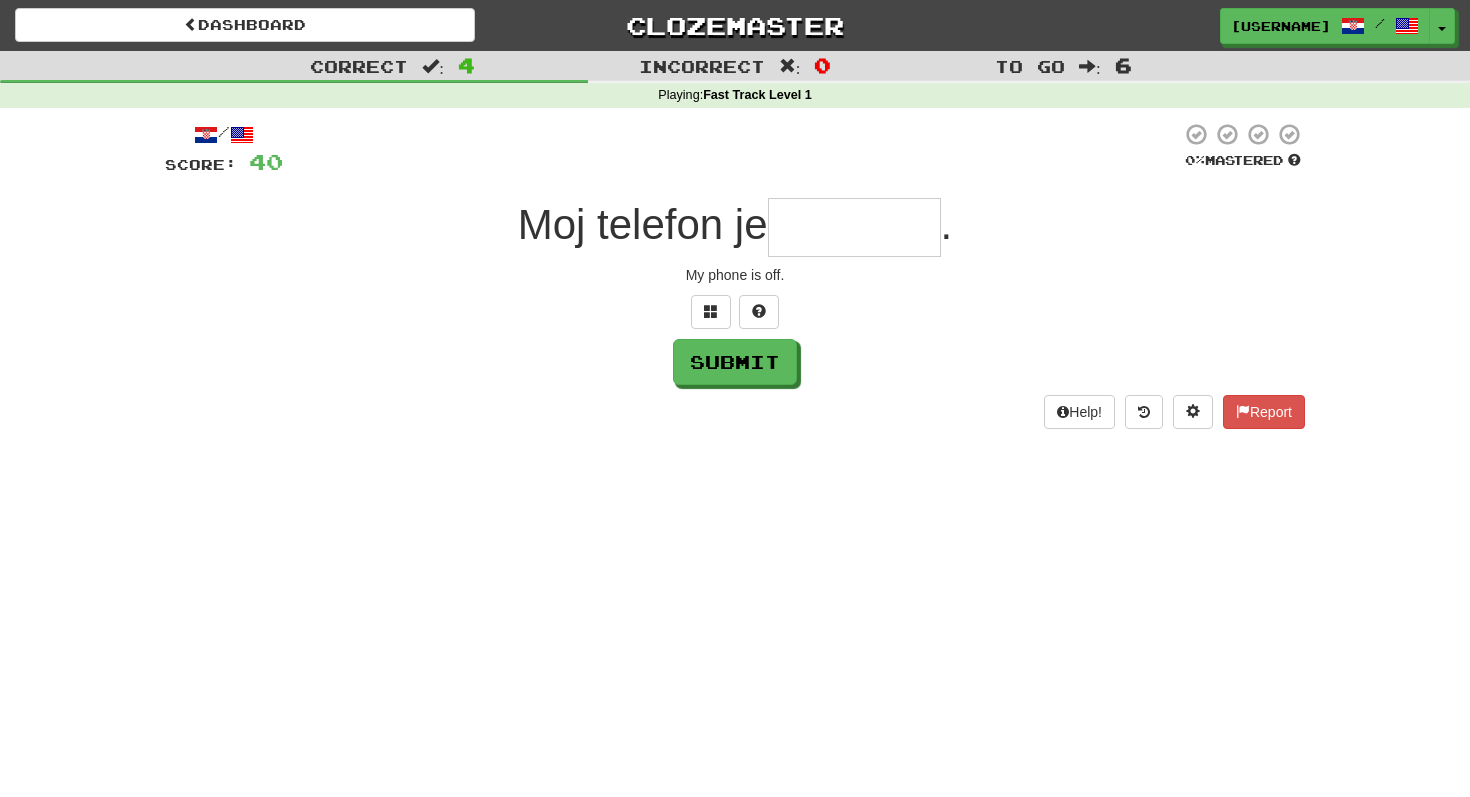 type on "*" 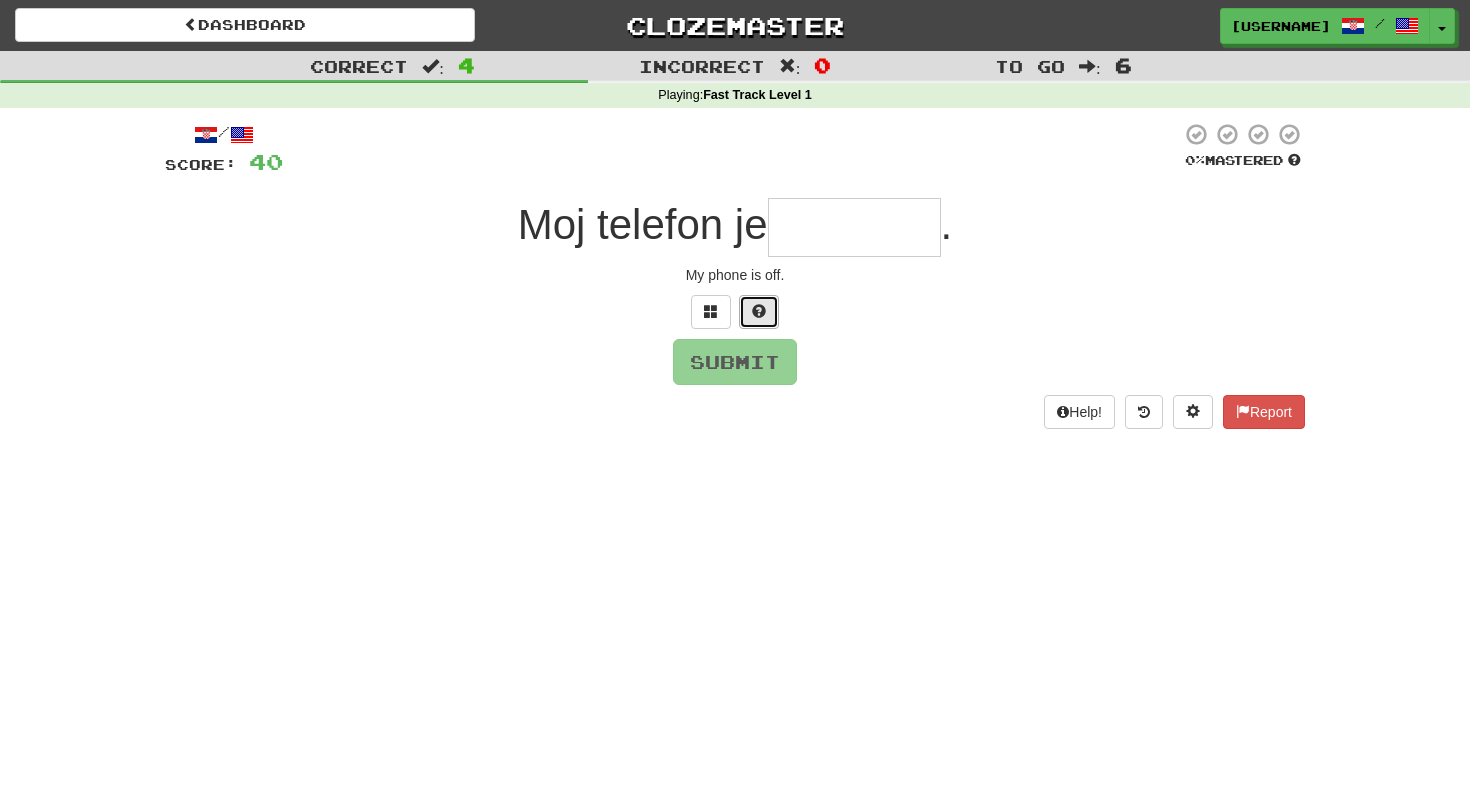 click at bounding box center (759, 312) 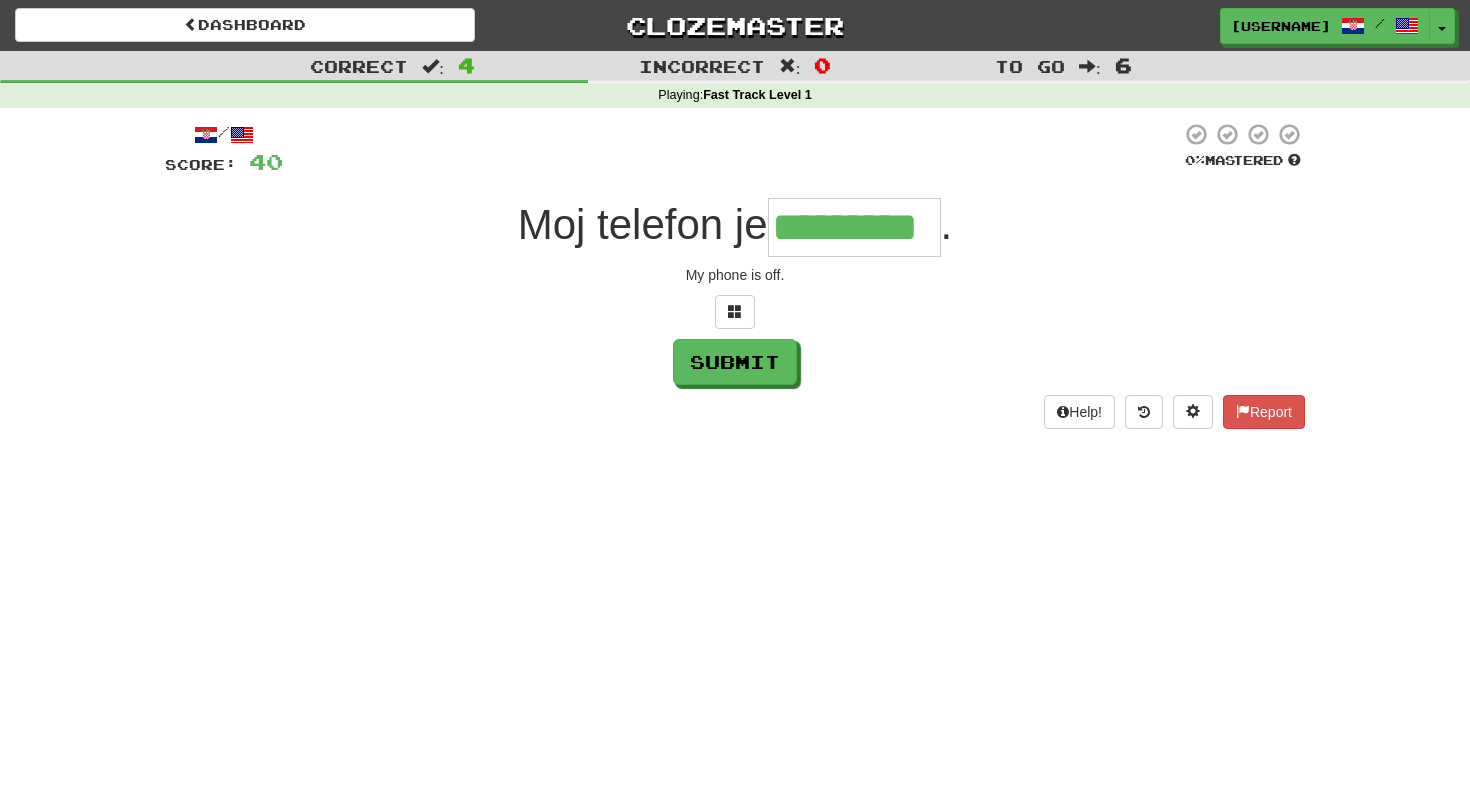 type on "*********" 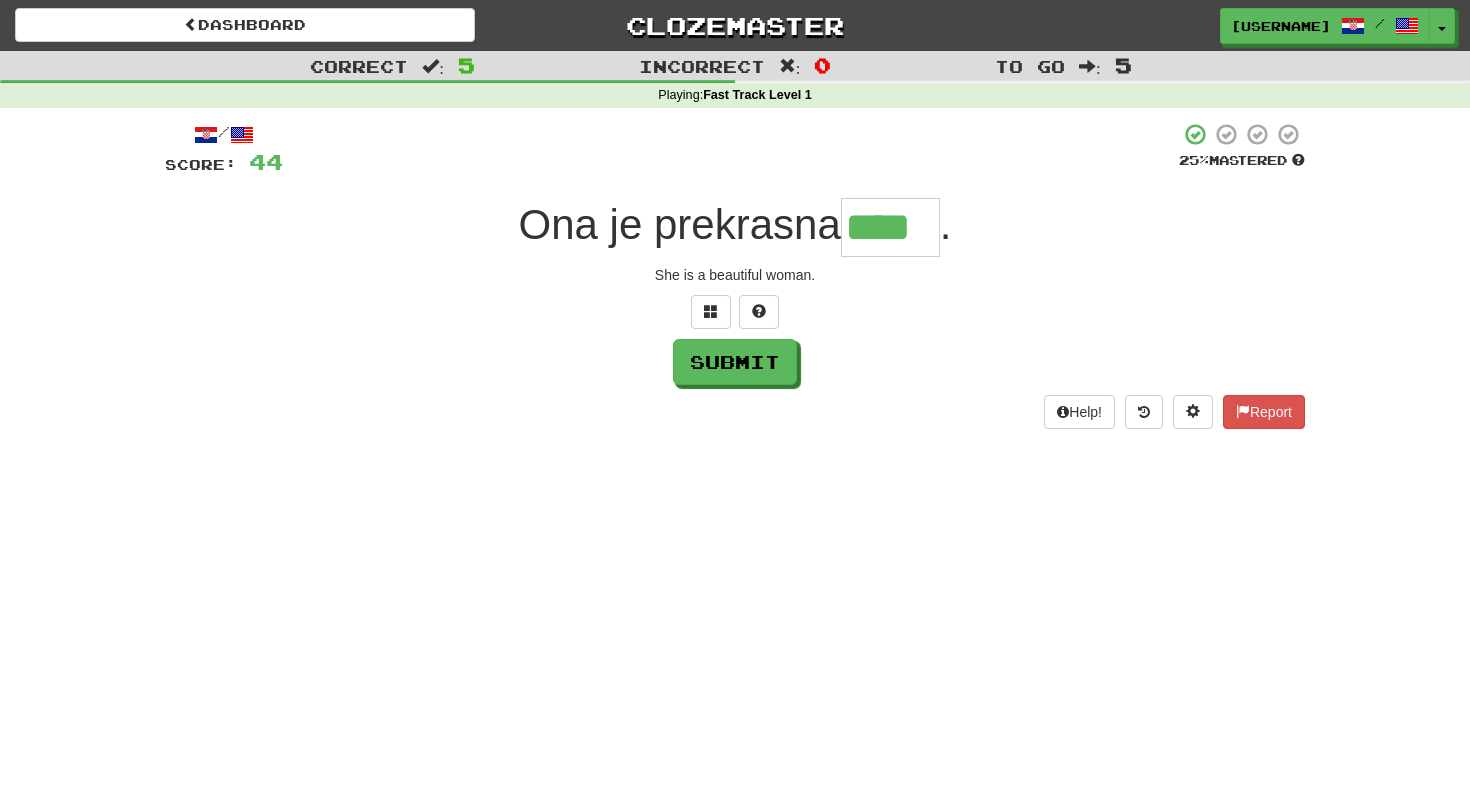 type on "****" 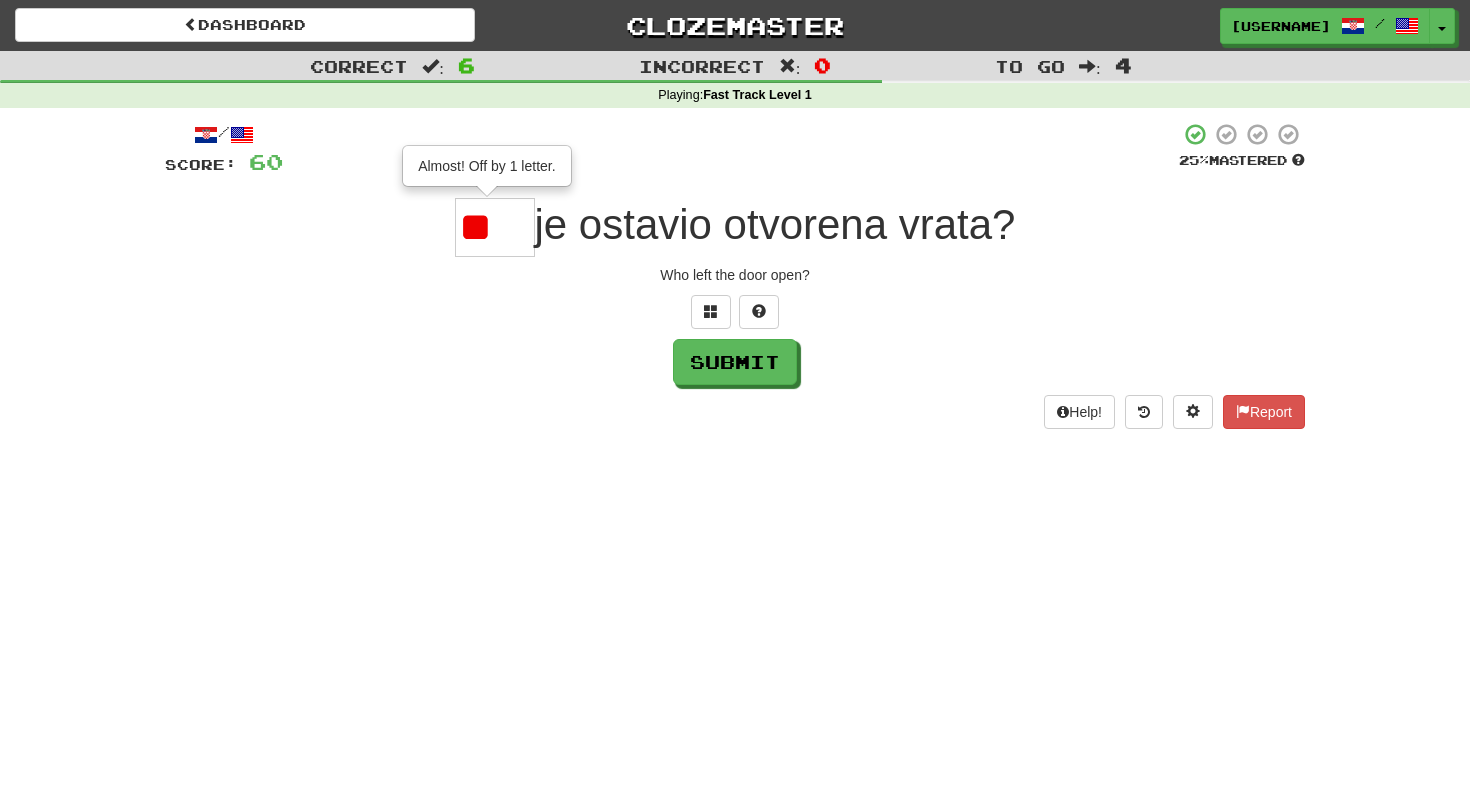 type on "*" 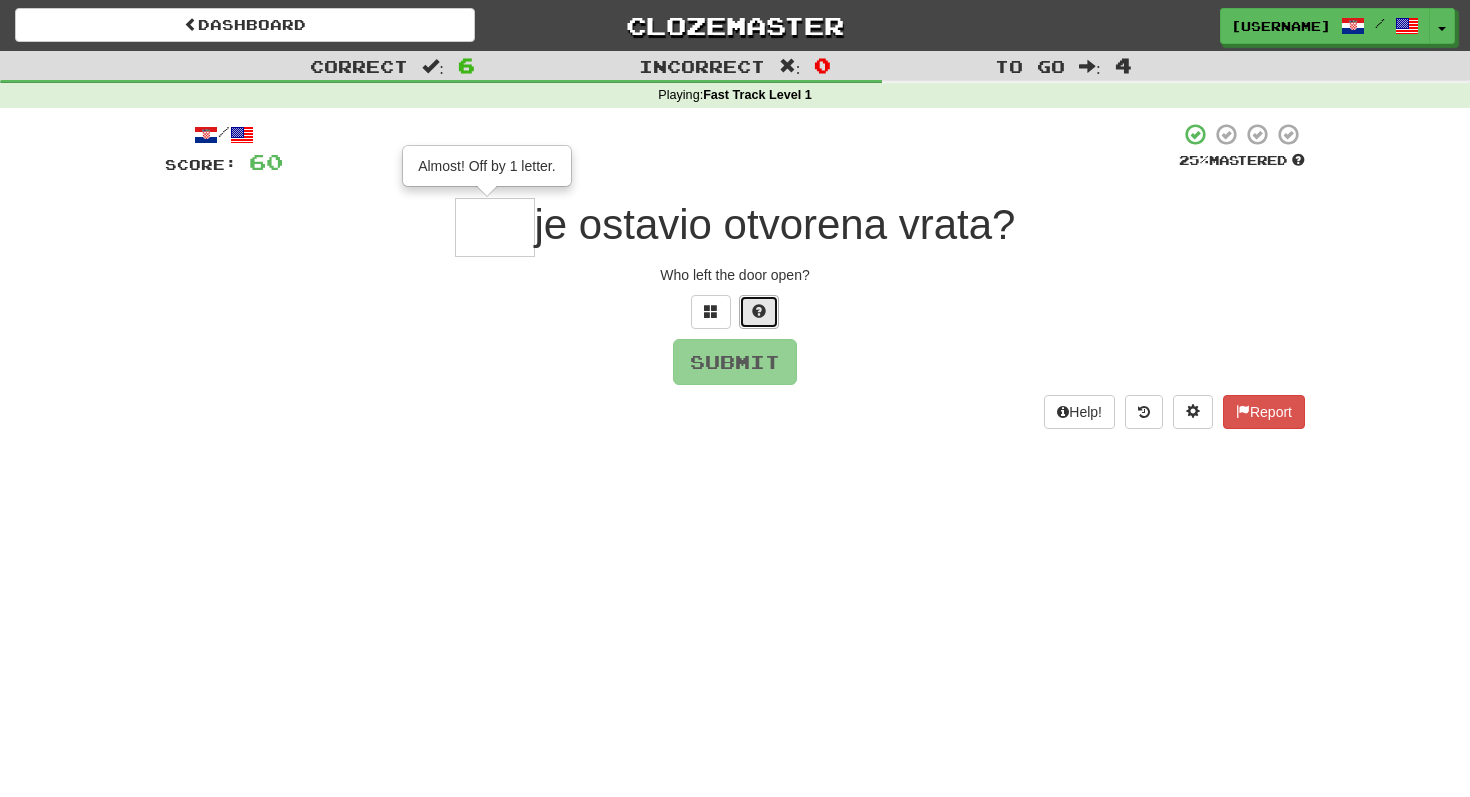 click at bounding box center (759, 312) 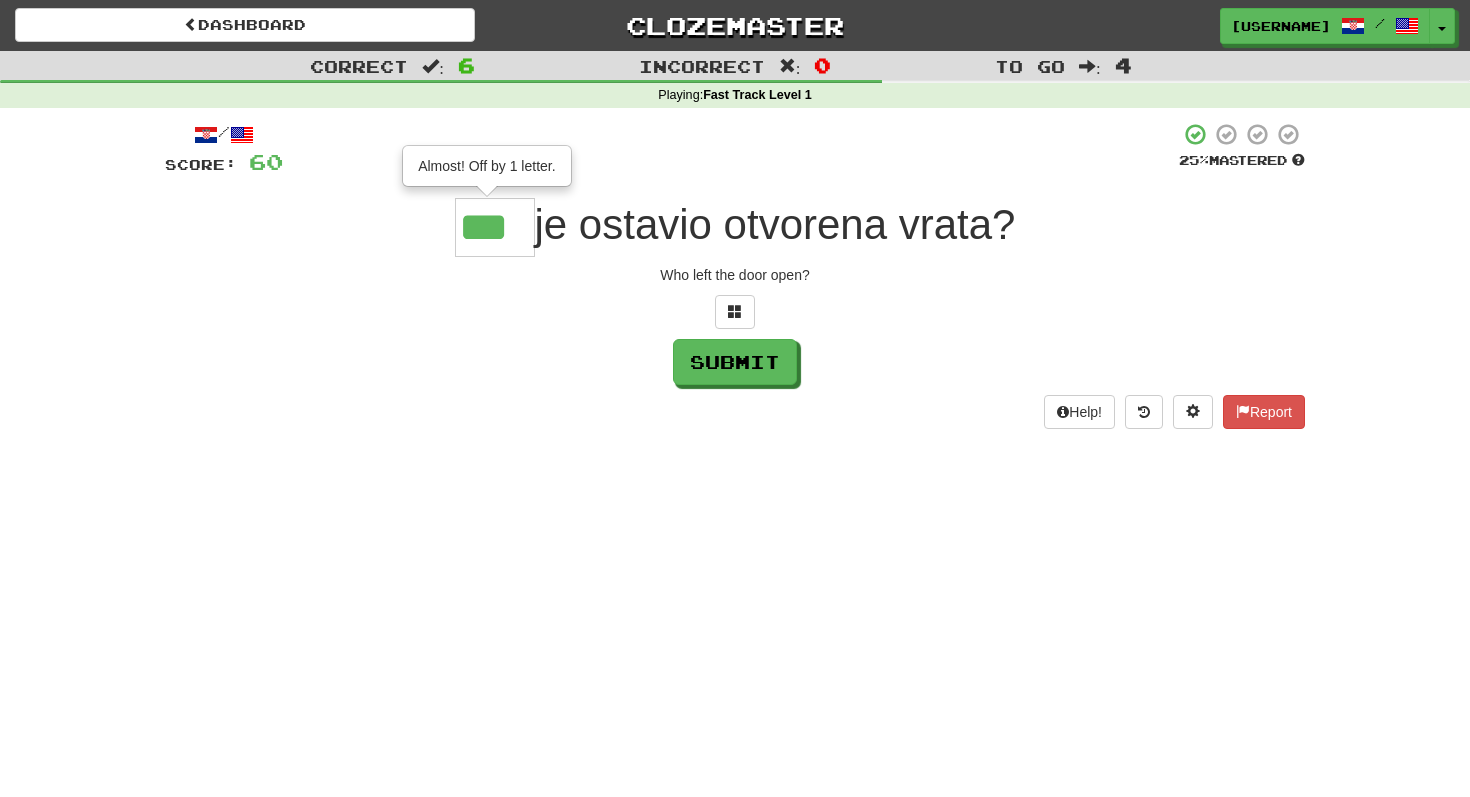 type on "***" 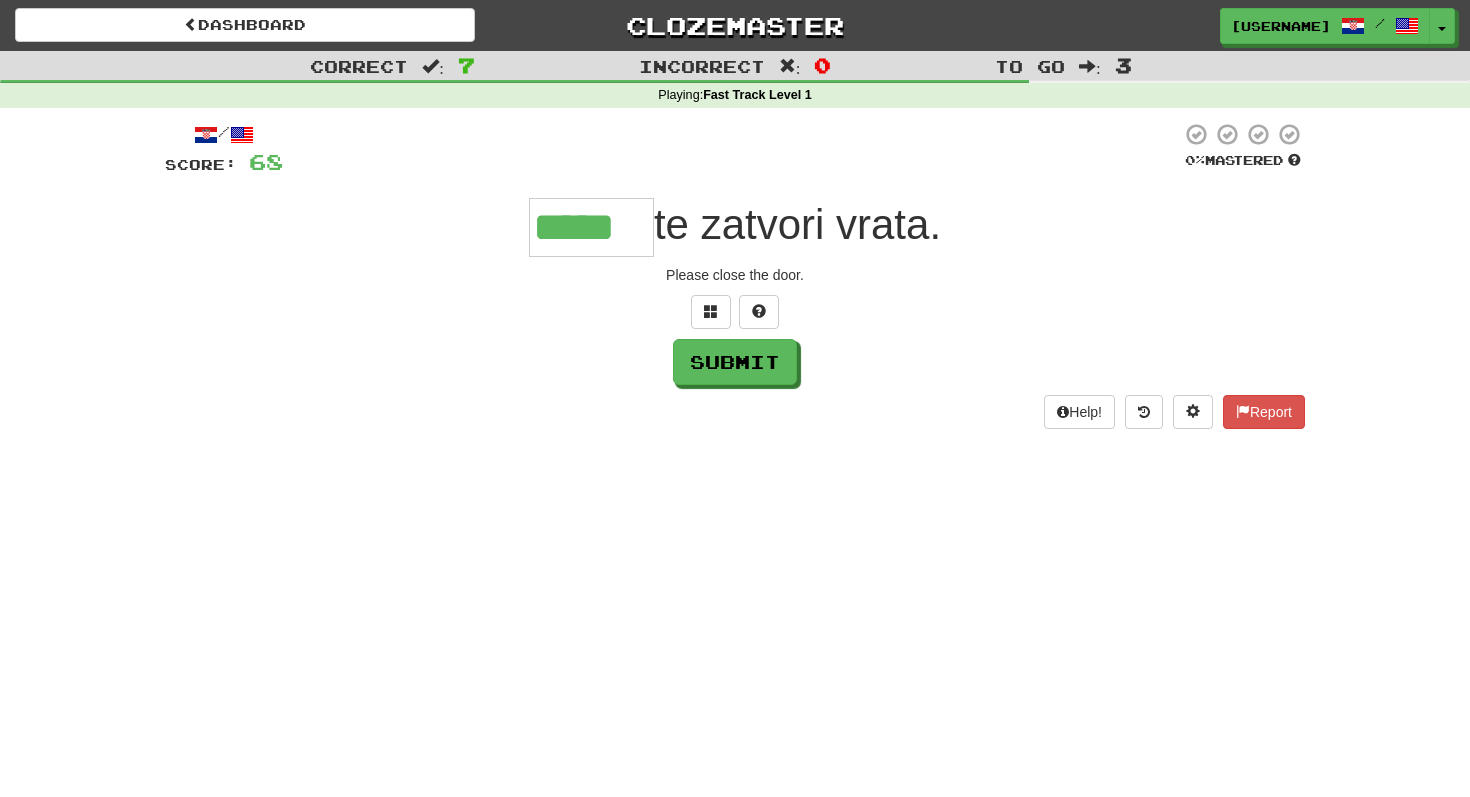 type on "*****" 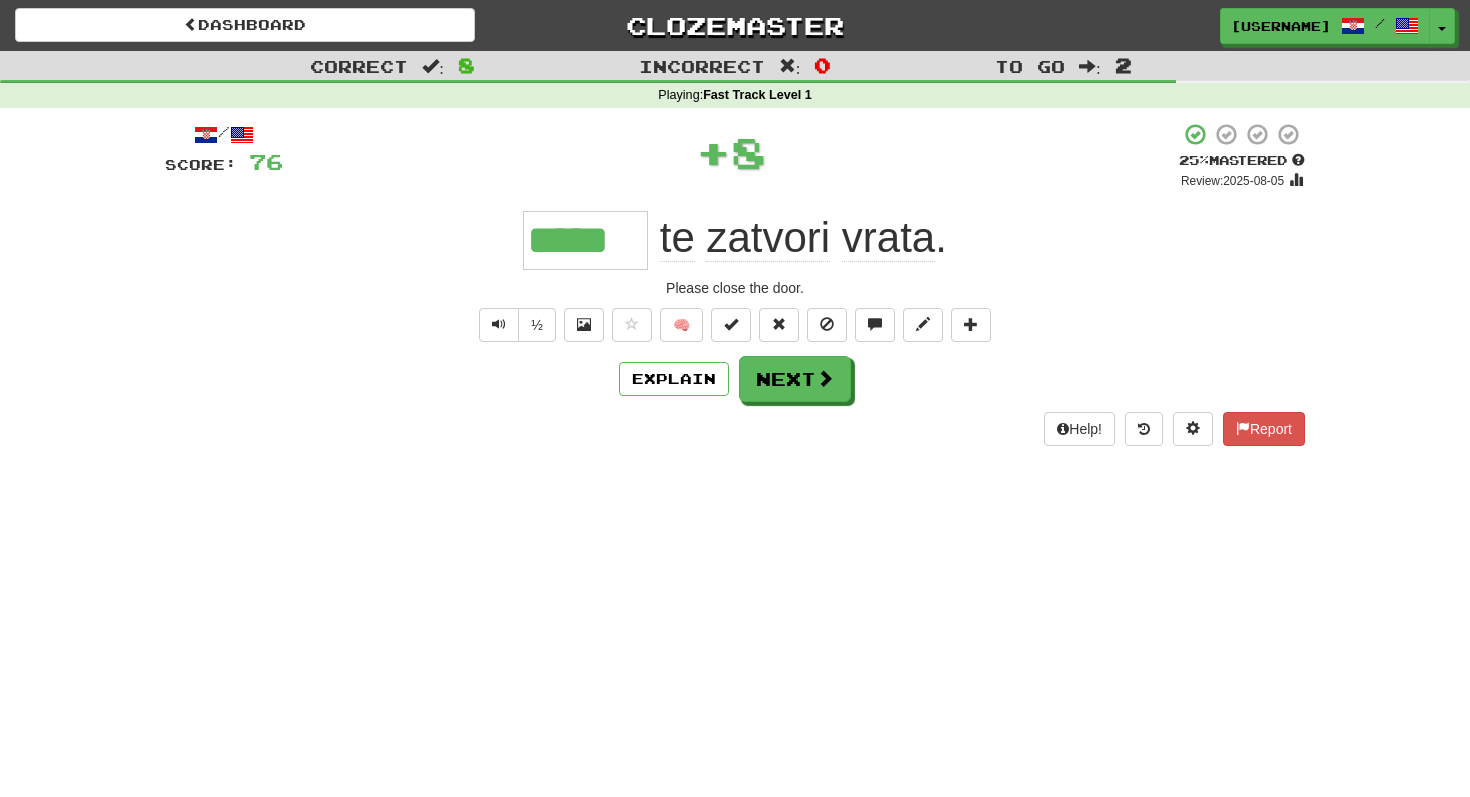type 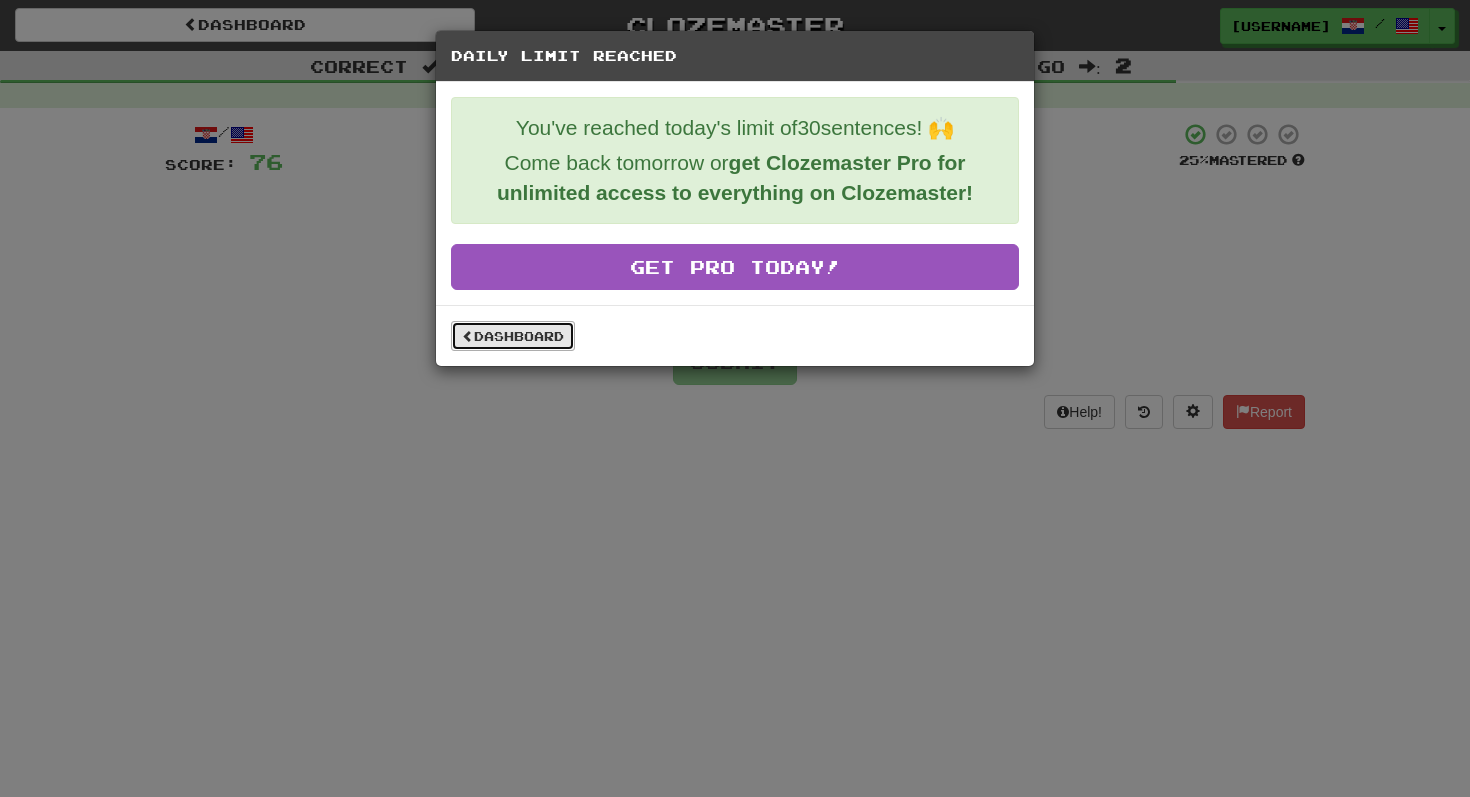 click on "Dashboard" at bounding box center [513, 336] 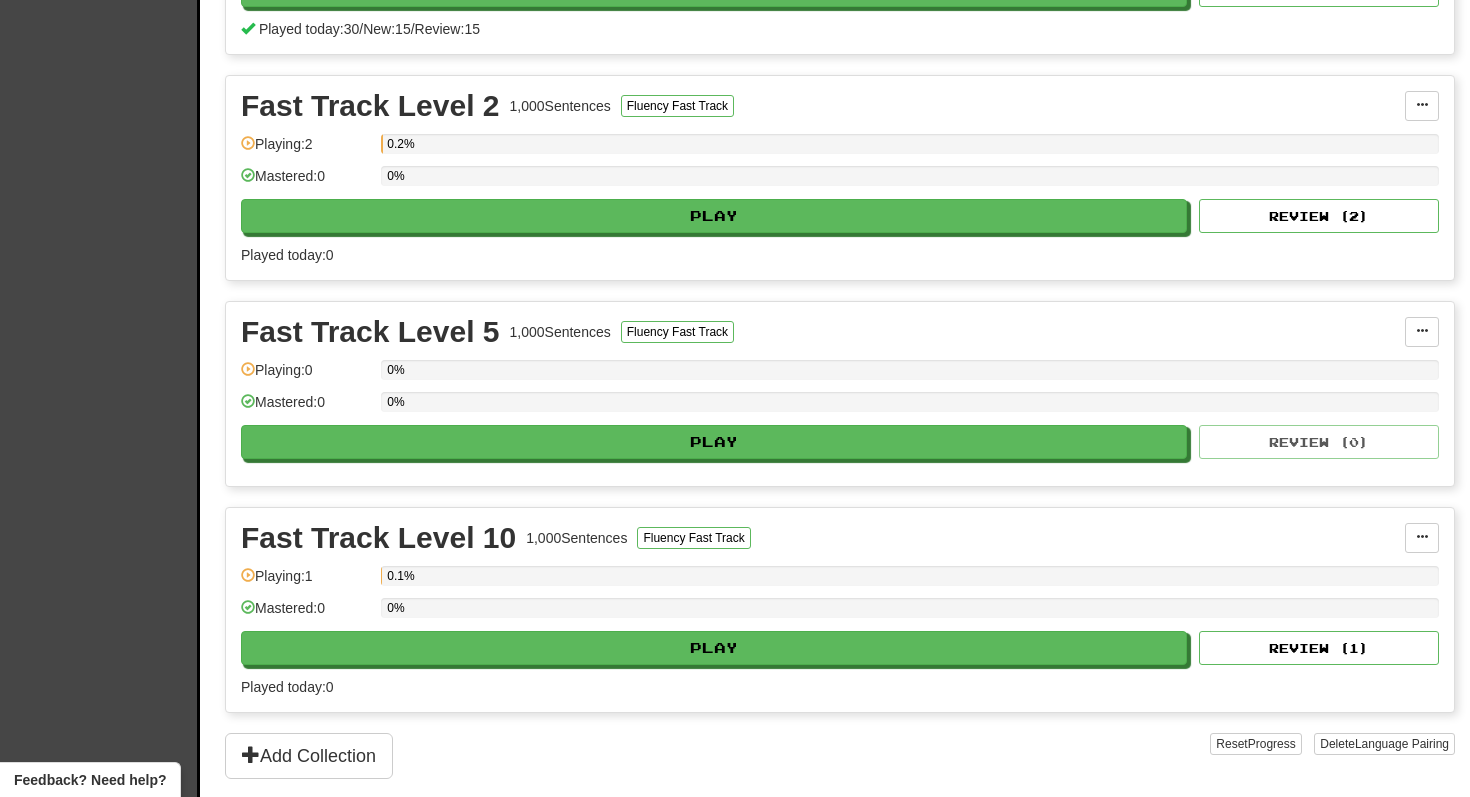 scroll, scrollTop: 0, scrollLeft: 0, axis: both 